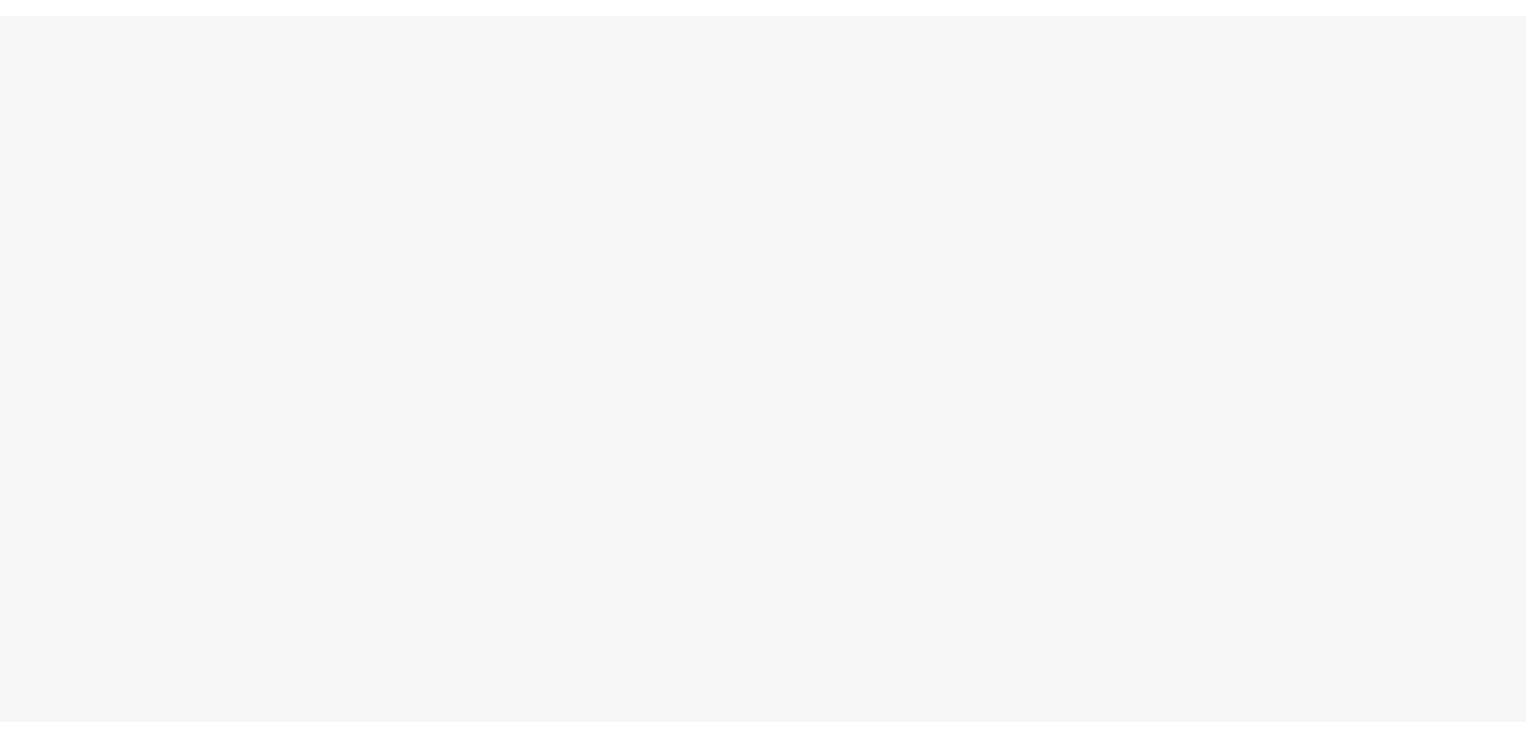 scroll, scrollTop: 0, scrollLeft: 0, axis: both 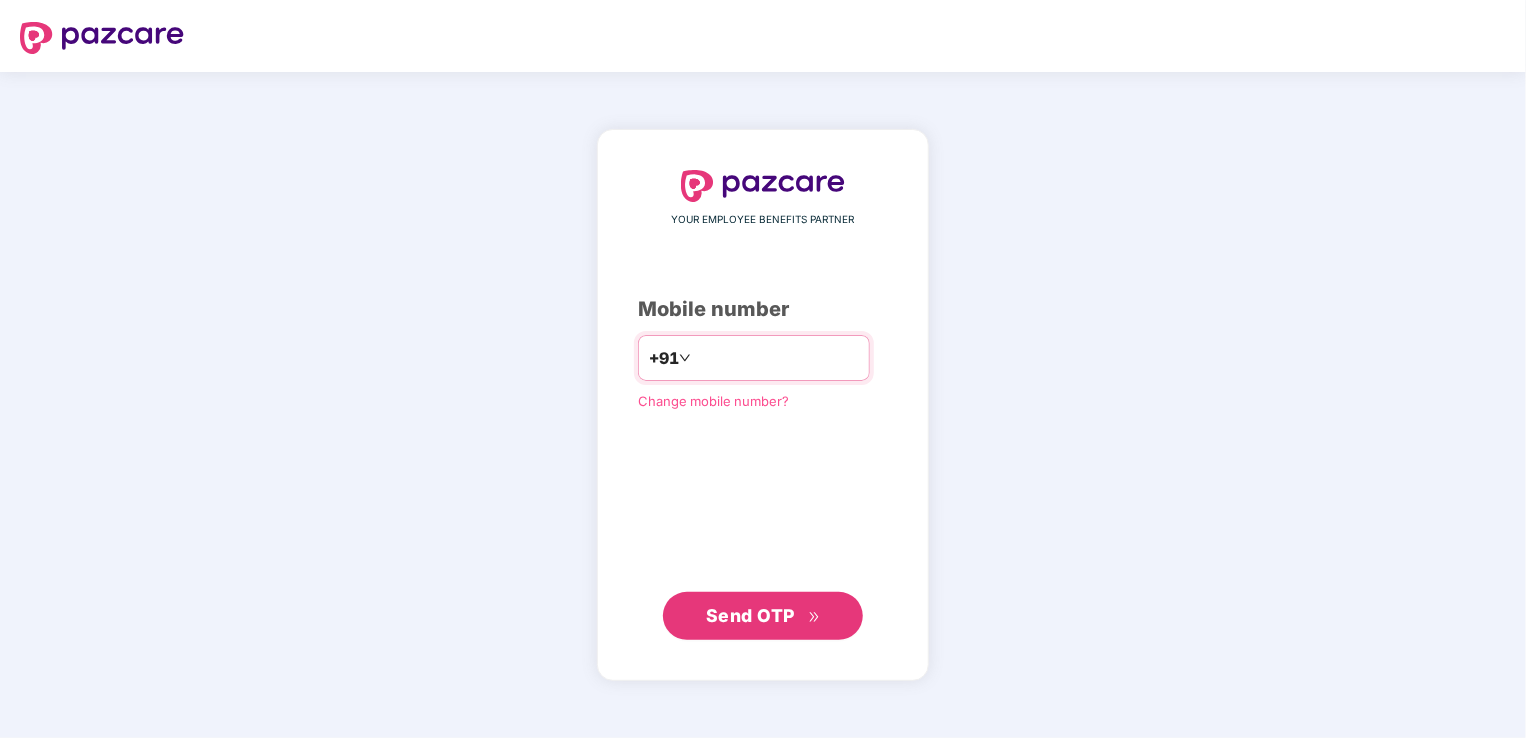 click at bounding box center (777, 358) 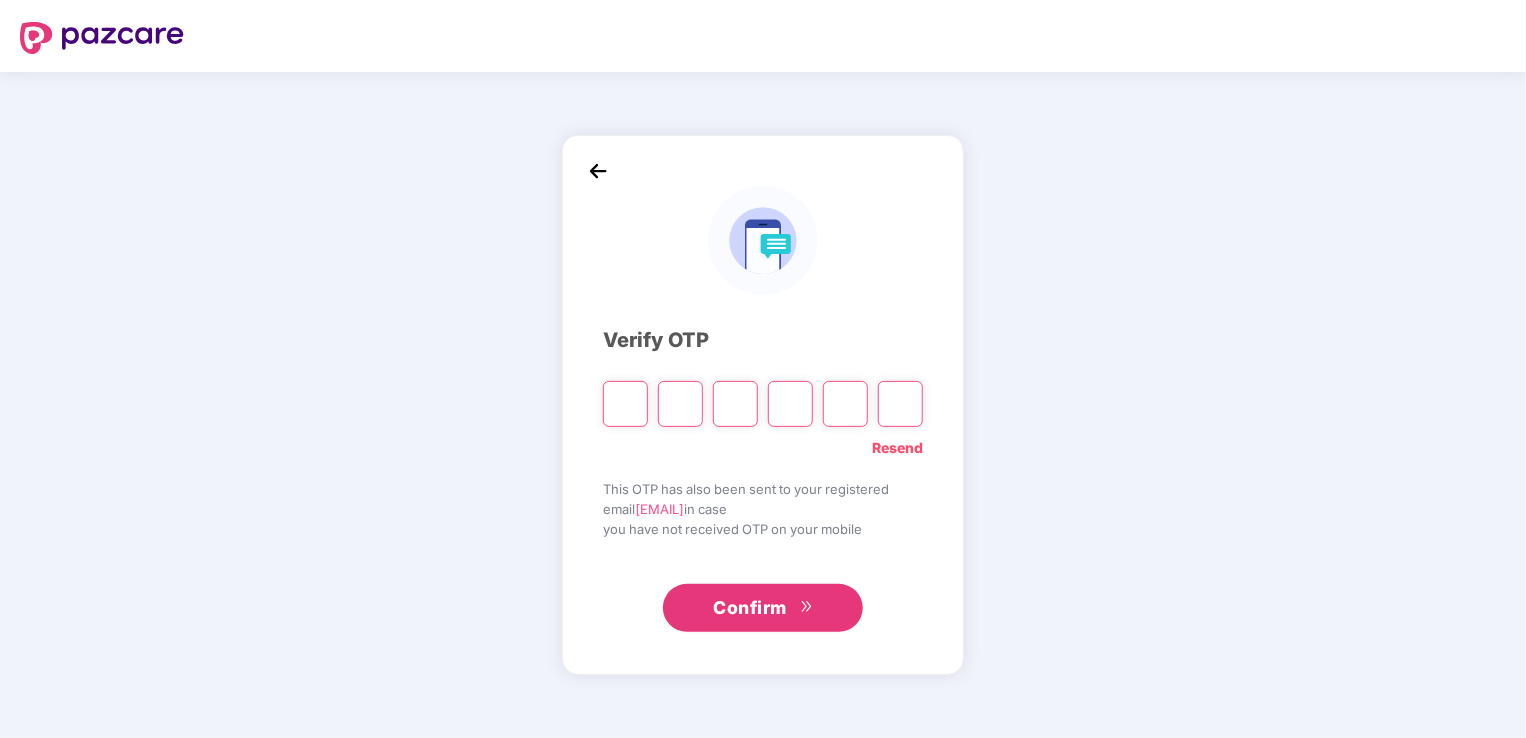 paste on "*" 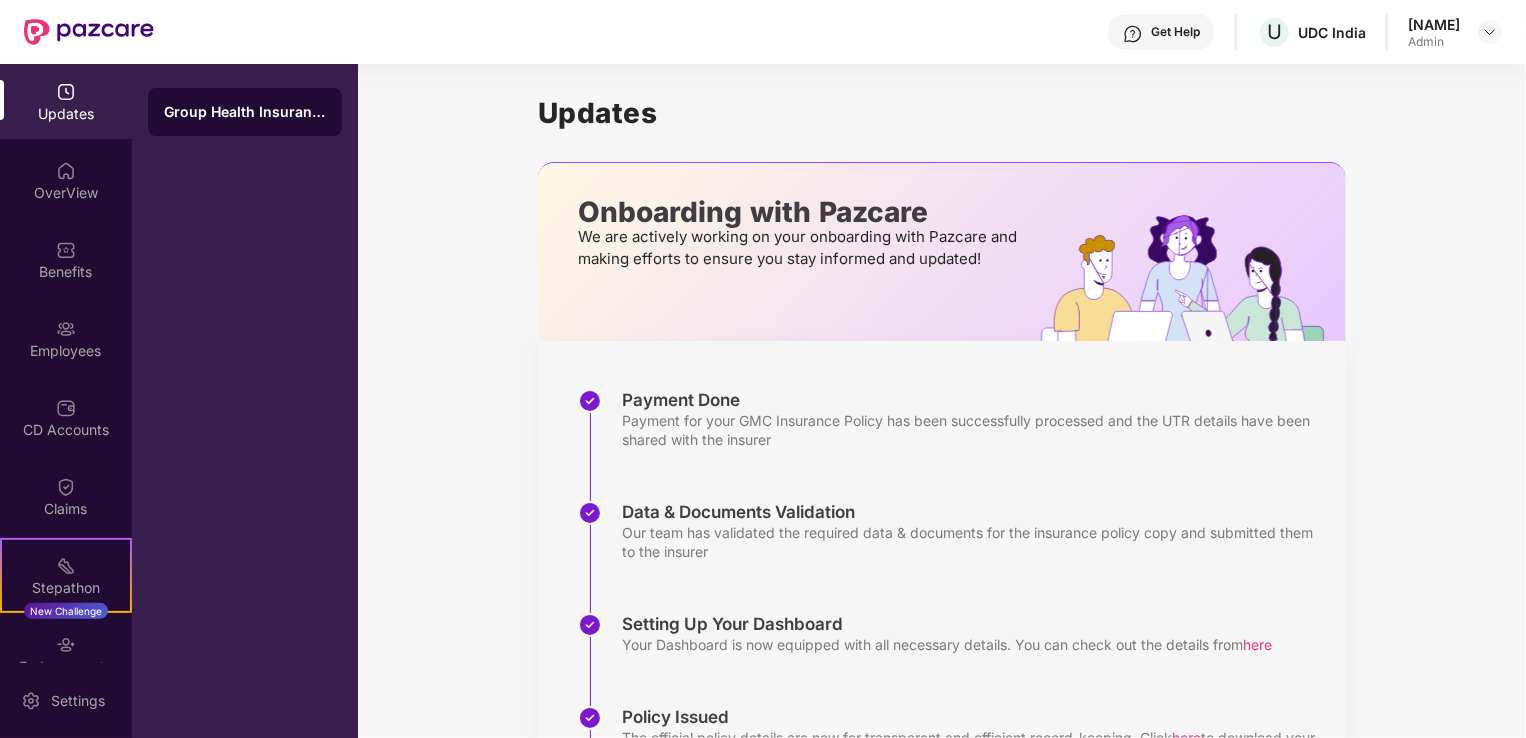 click on "Updates" at bounding box center (66, 114) 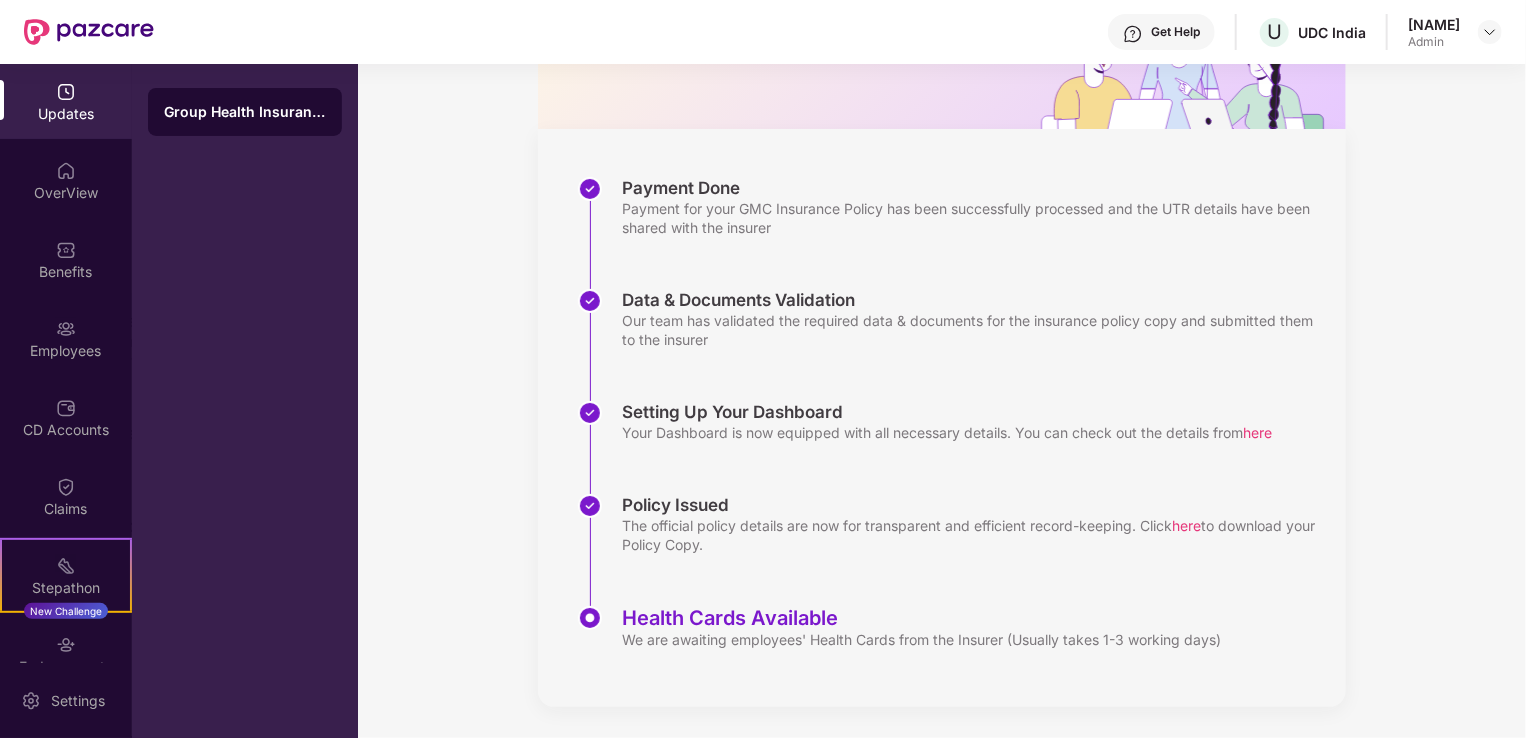scroll, scrollTop: 0, scrollLeft: 0, axis: both 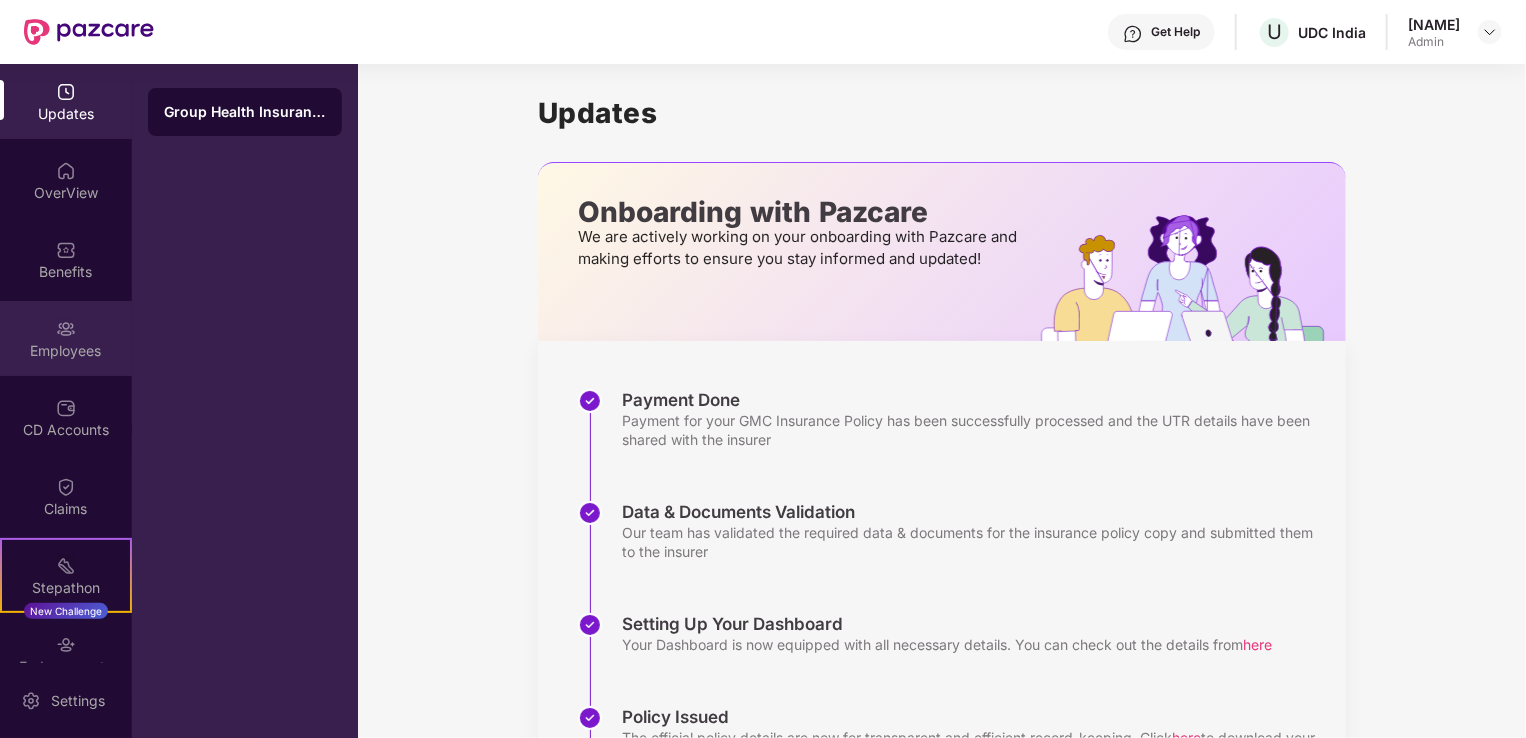click at bounding box center [66, 329] 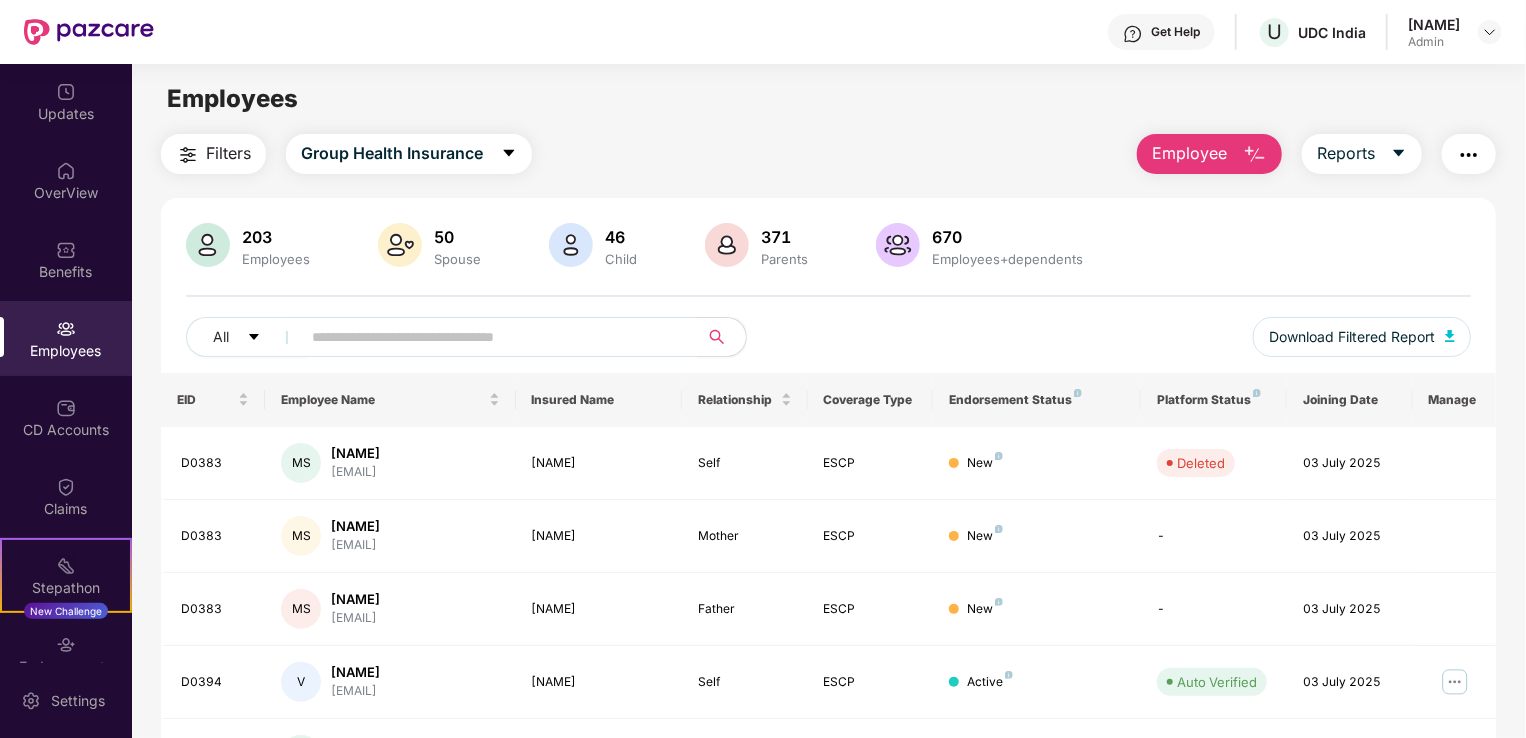 click on "Employee" at bounding box center (1209, 154) 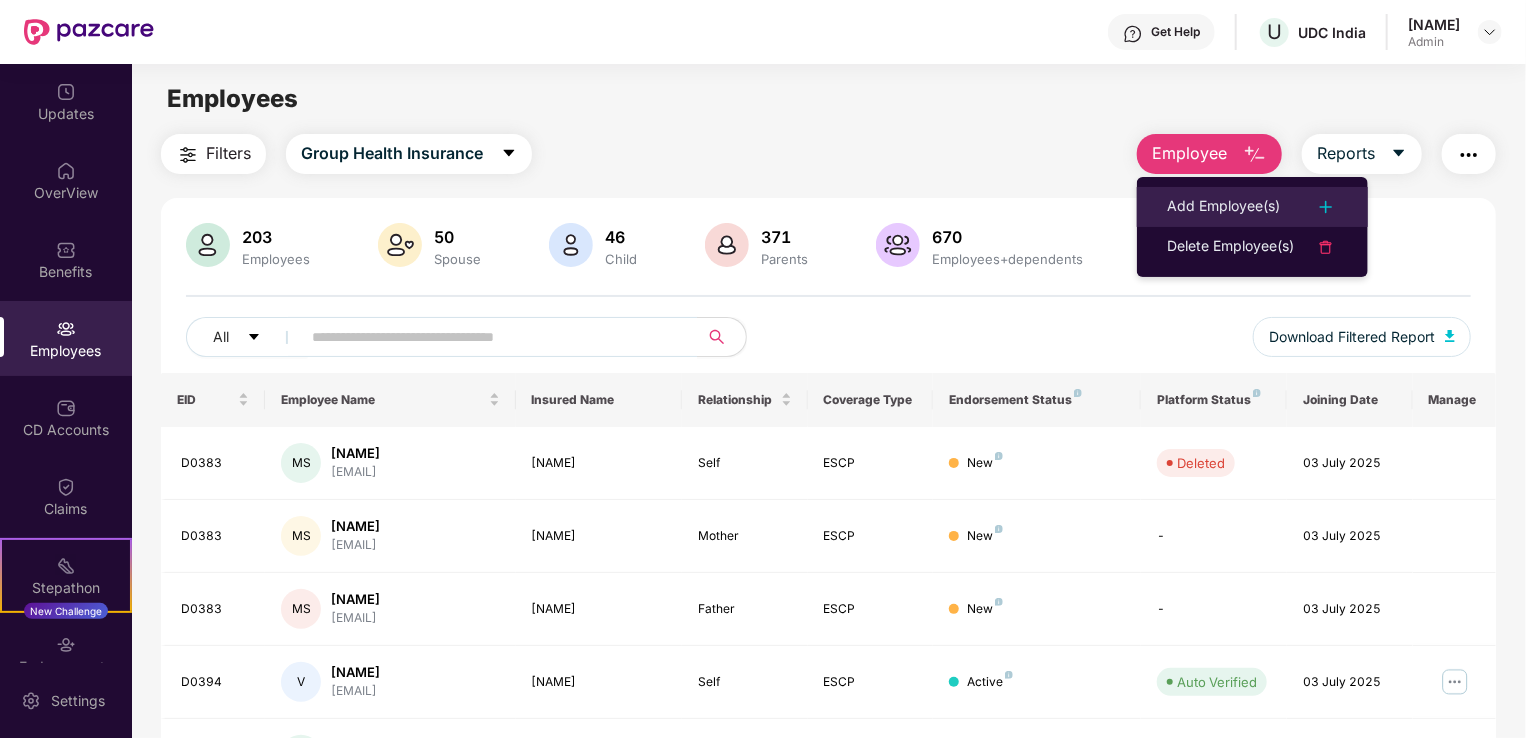 click on "Add Employee(s)" at bounding box center [1223, 207] 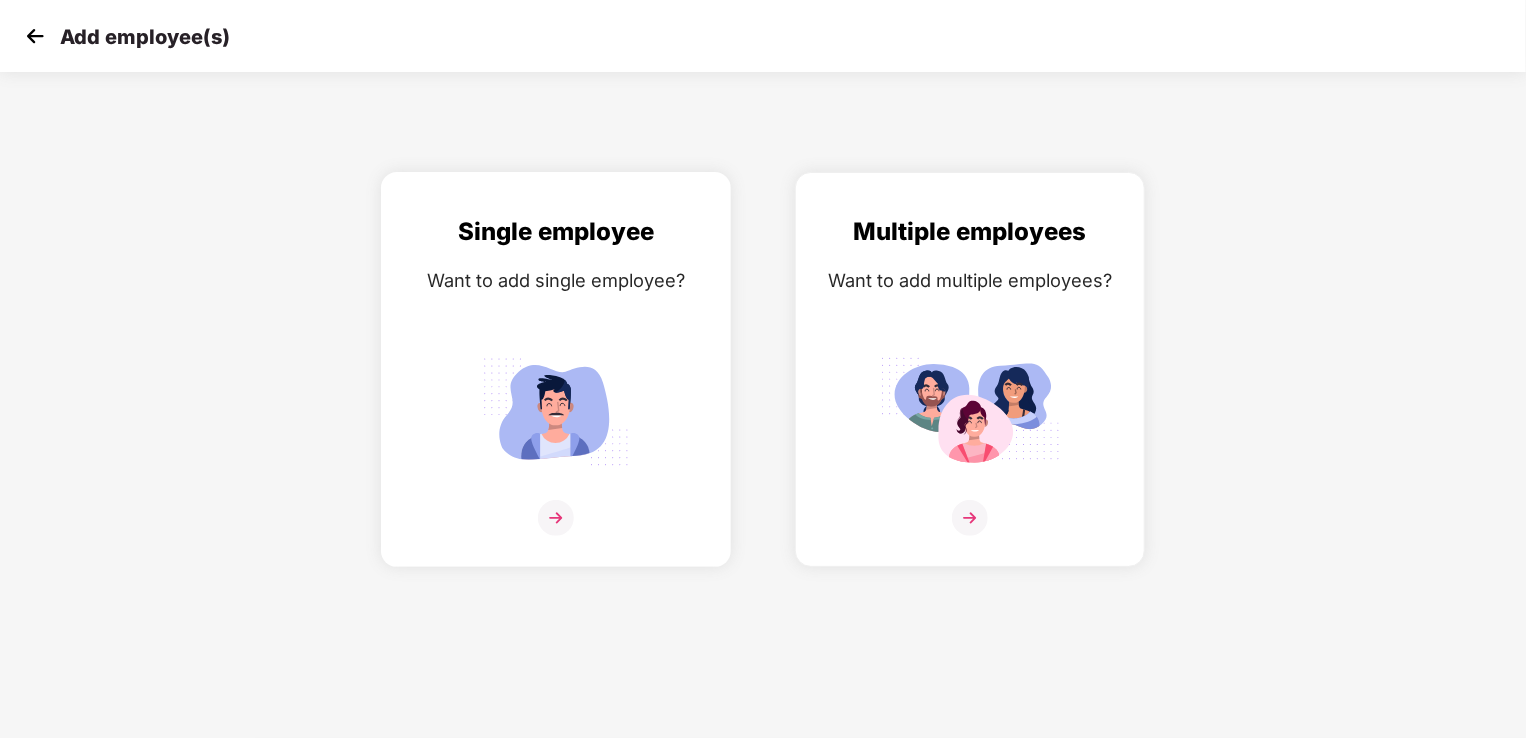 click at bounding box center [556, 518] 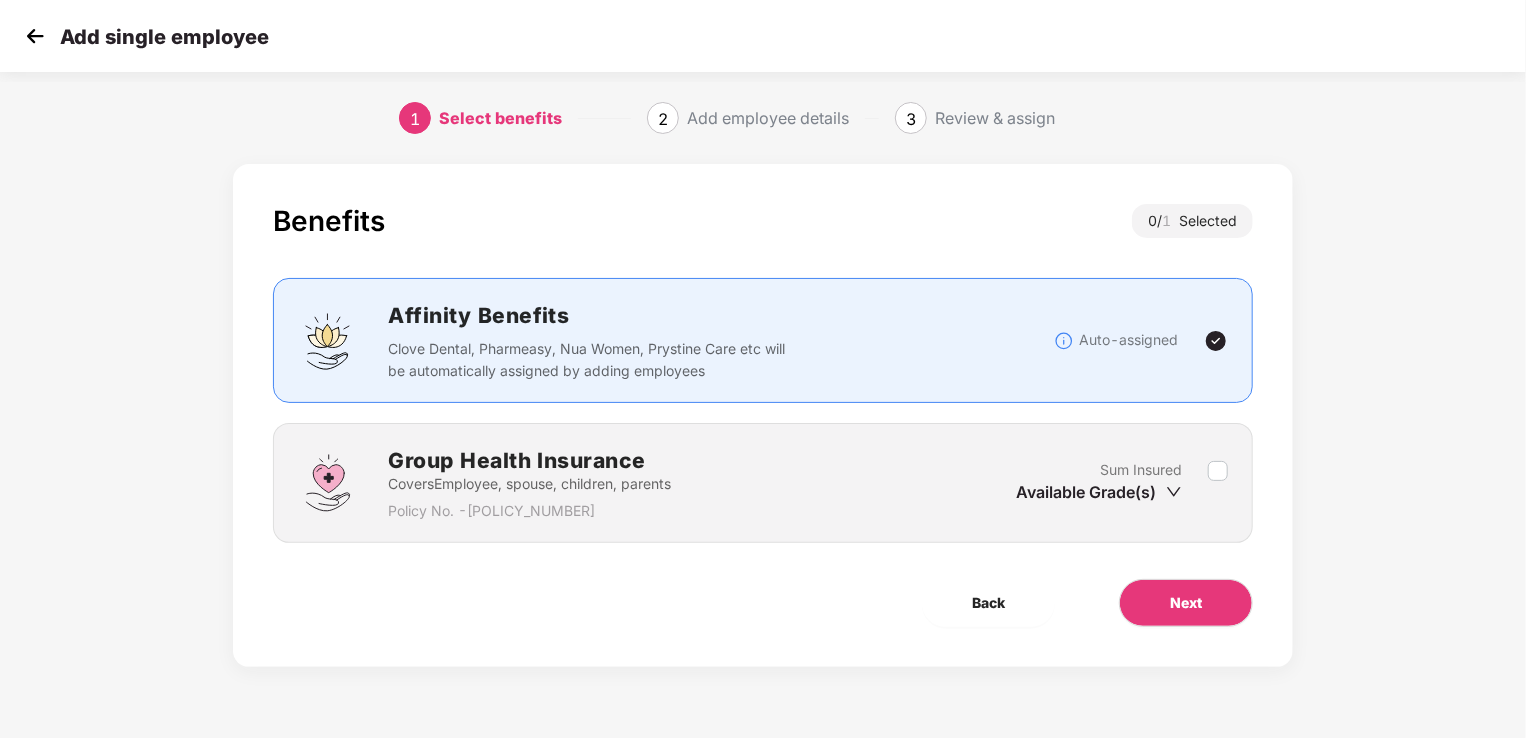 click 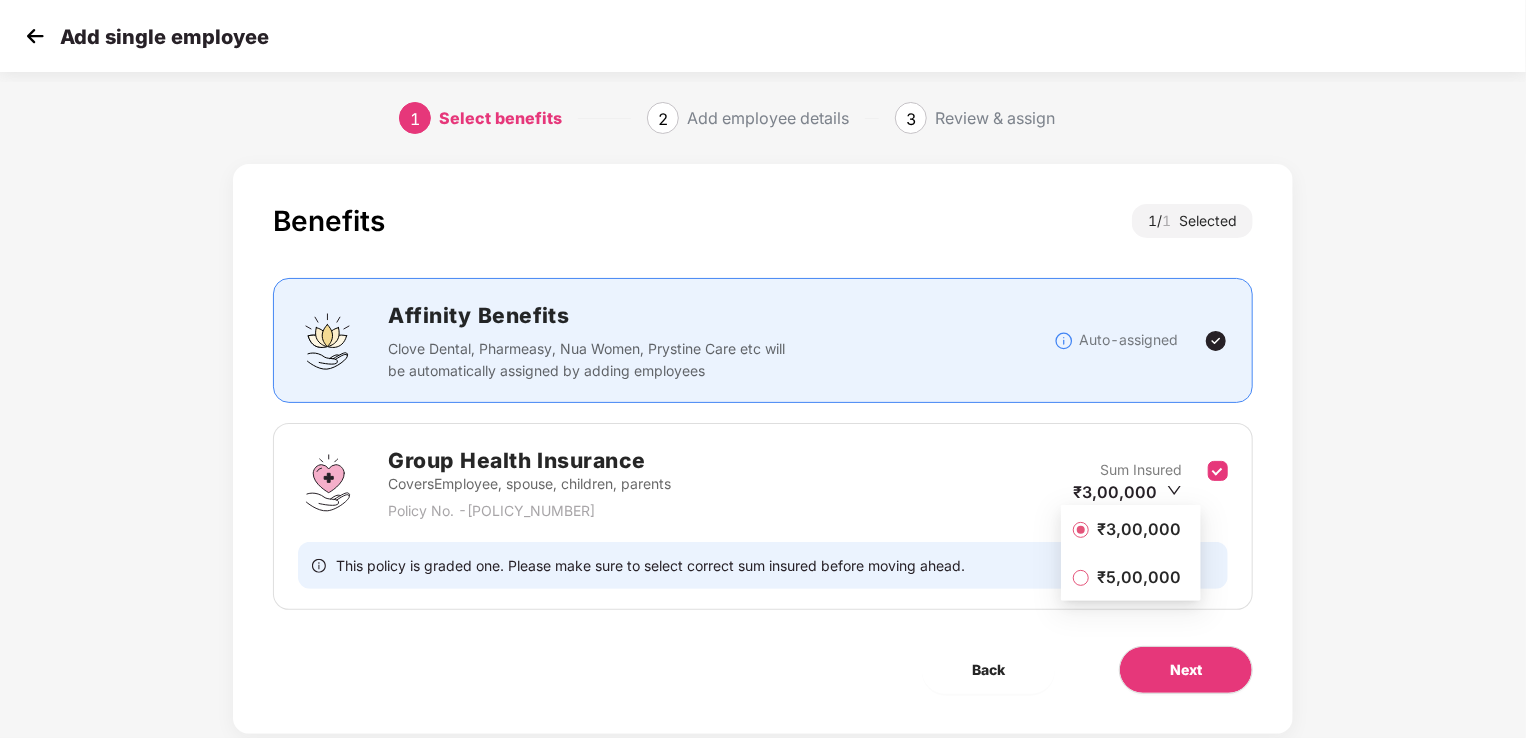 click on "₹5,00,000" at bounding box center [1139, 577] 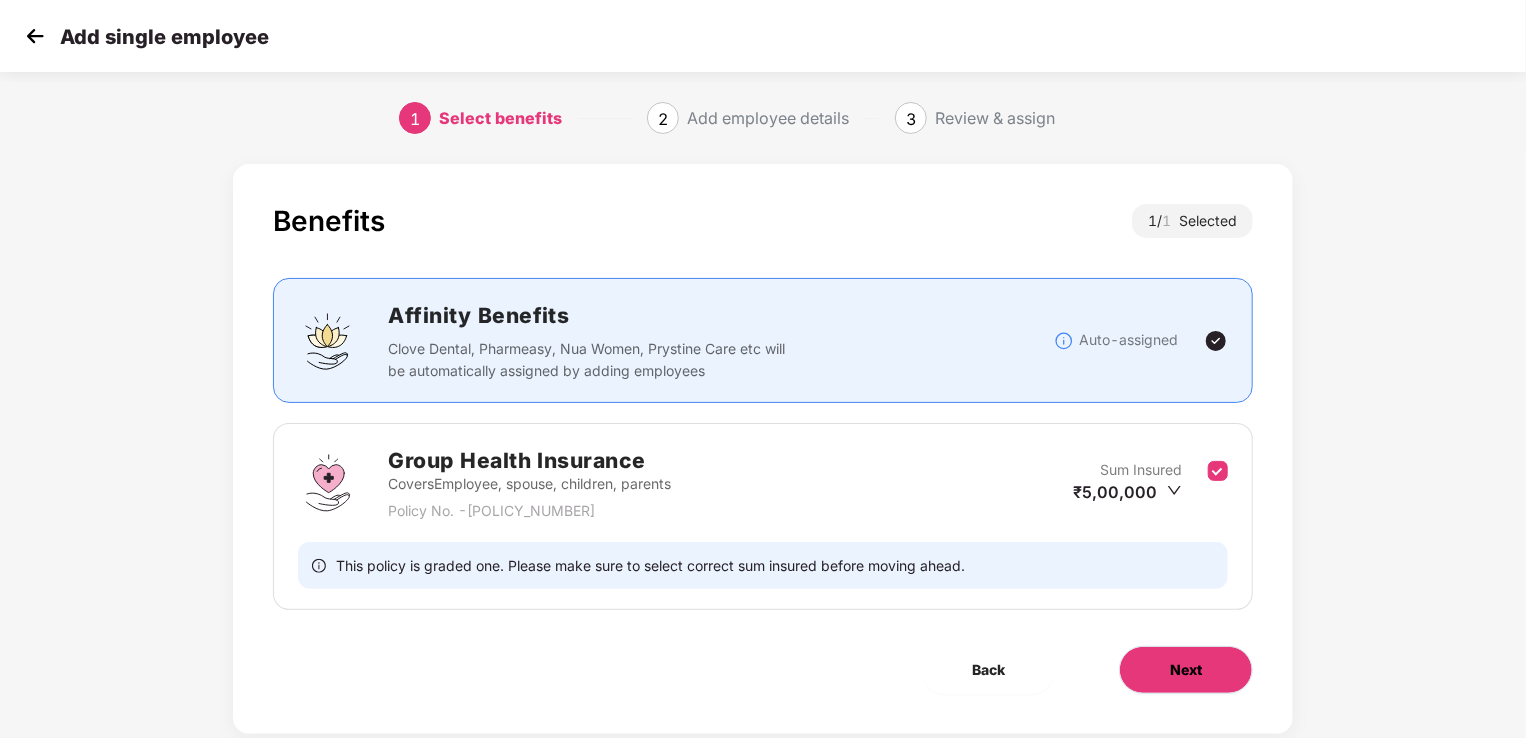 click on "Next" at bounding box center (1186, 670) 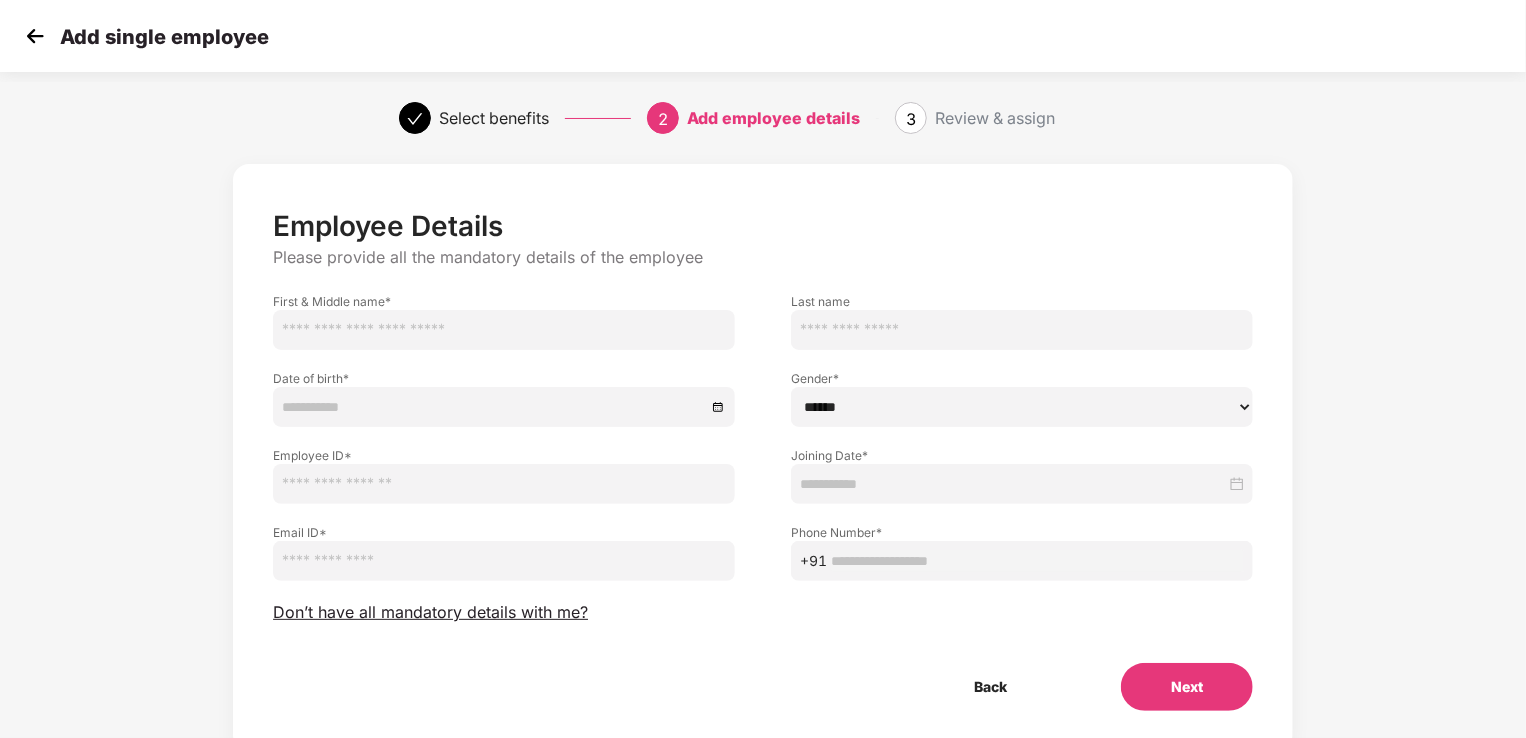 click at bounding box center (504, 330) 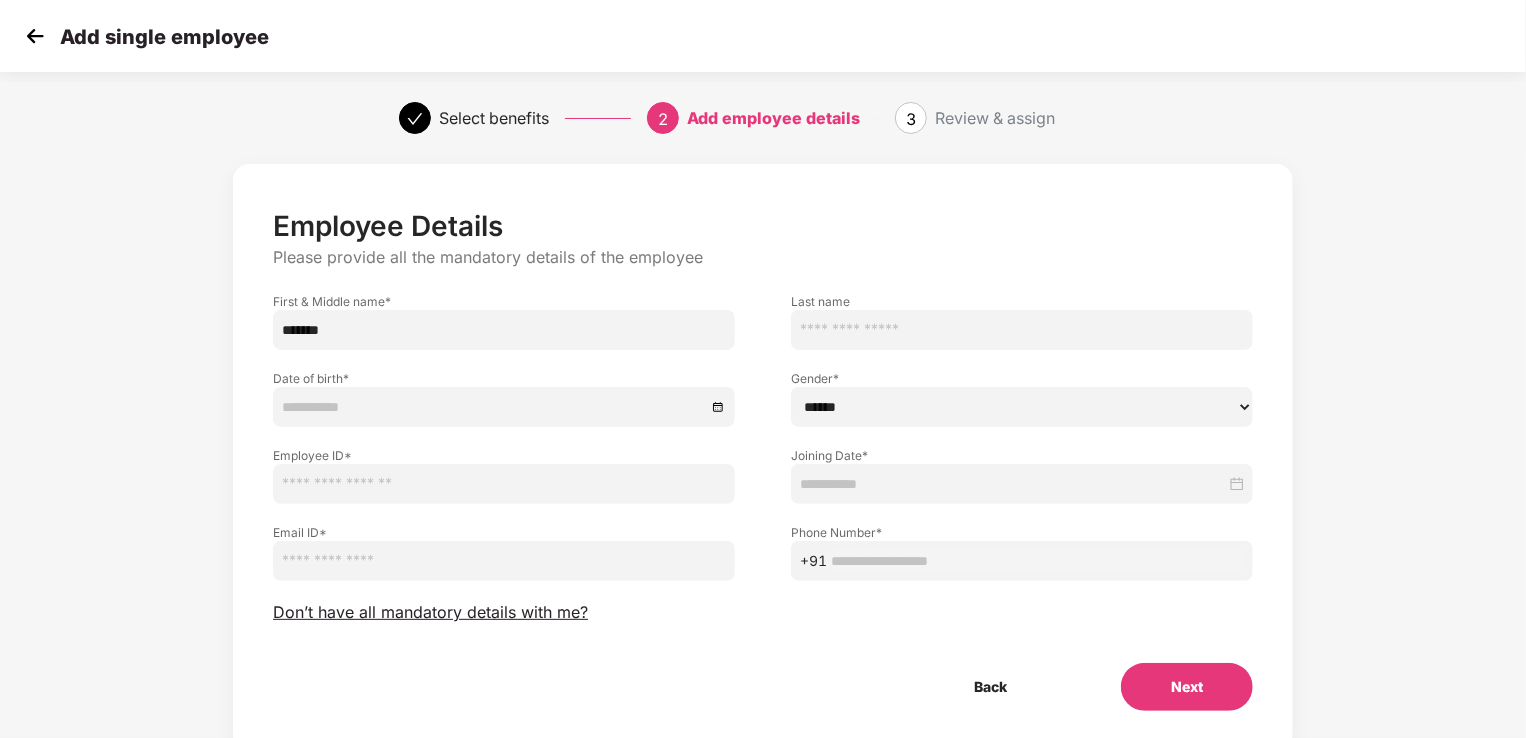 type on "*******" 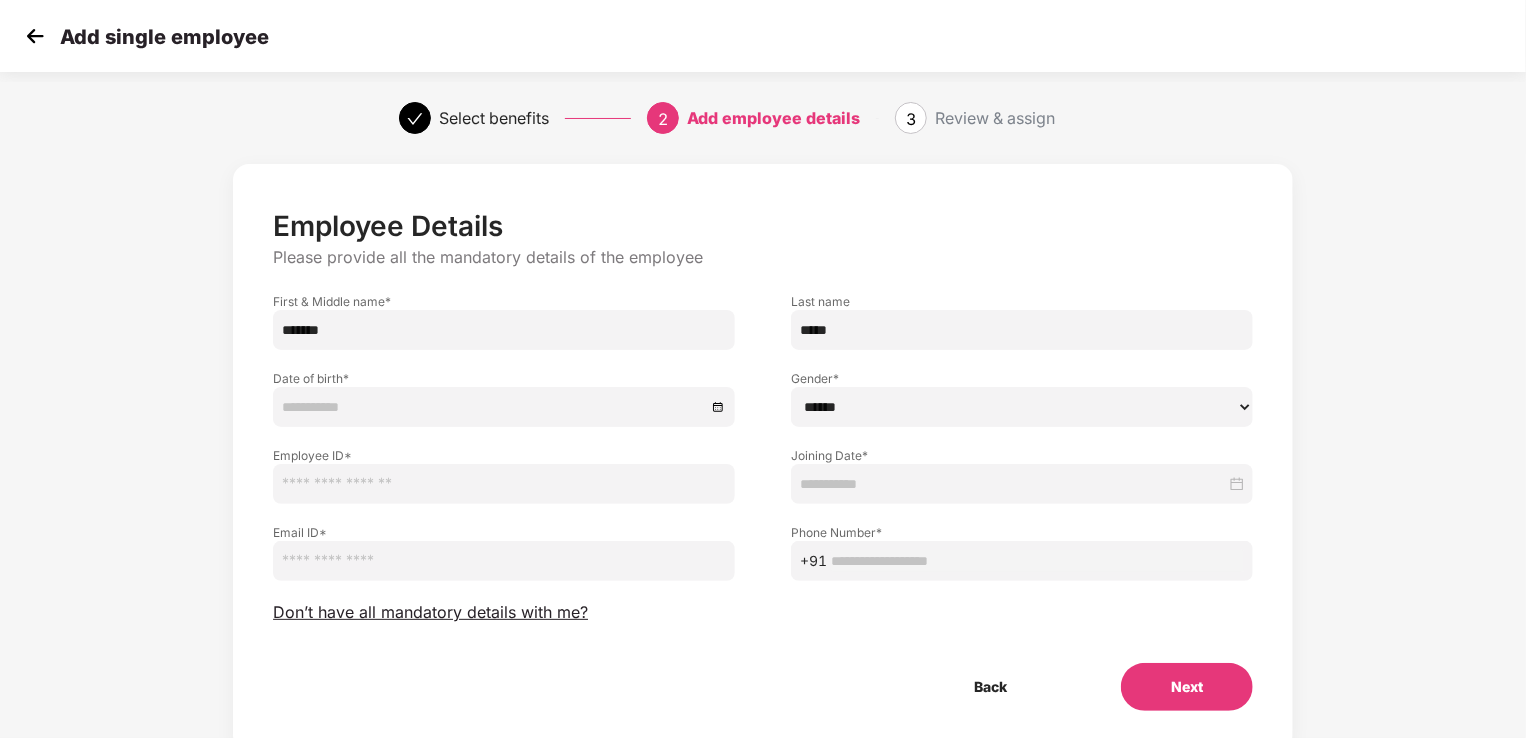 type on "*****" 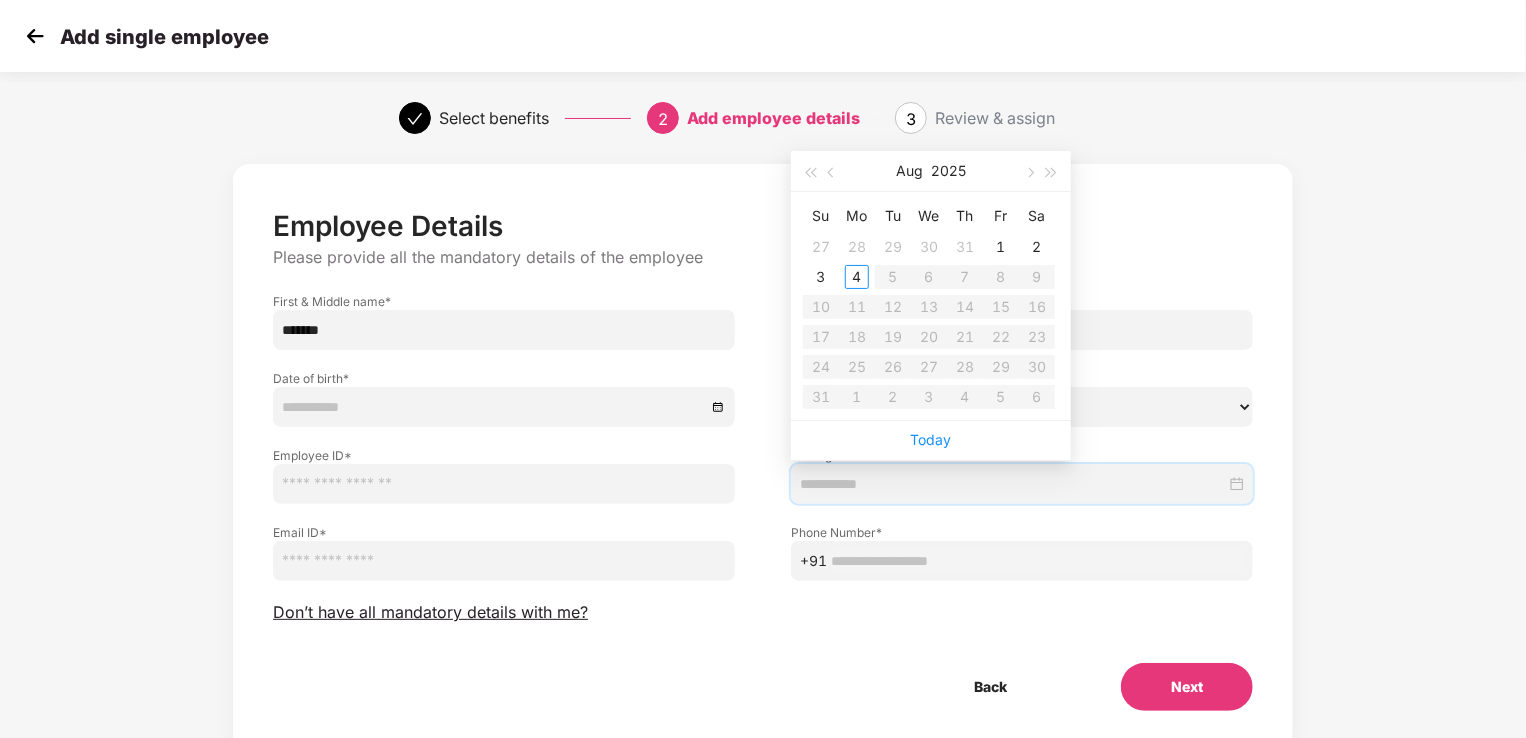 click at bounding box center (1013, 484) 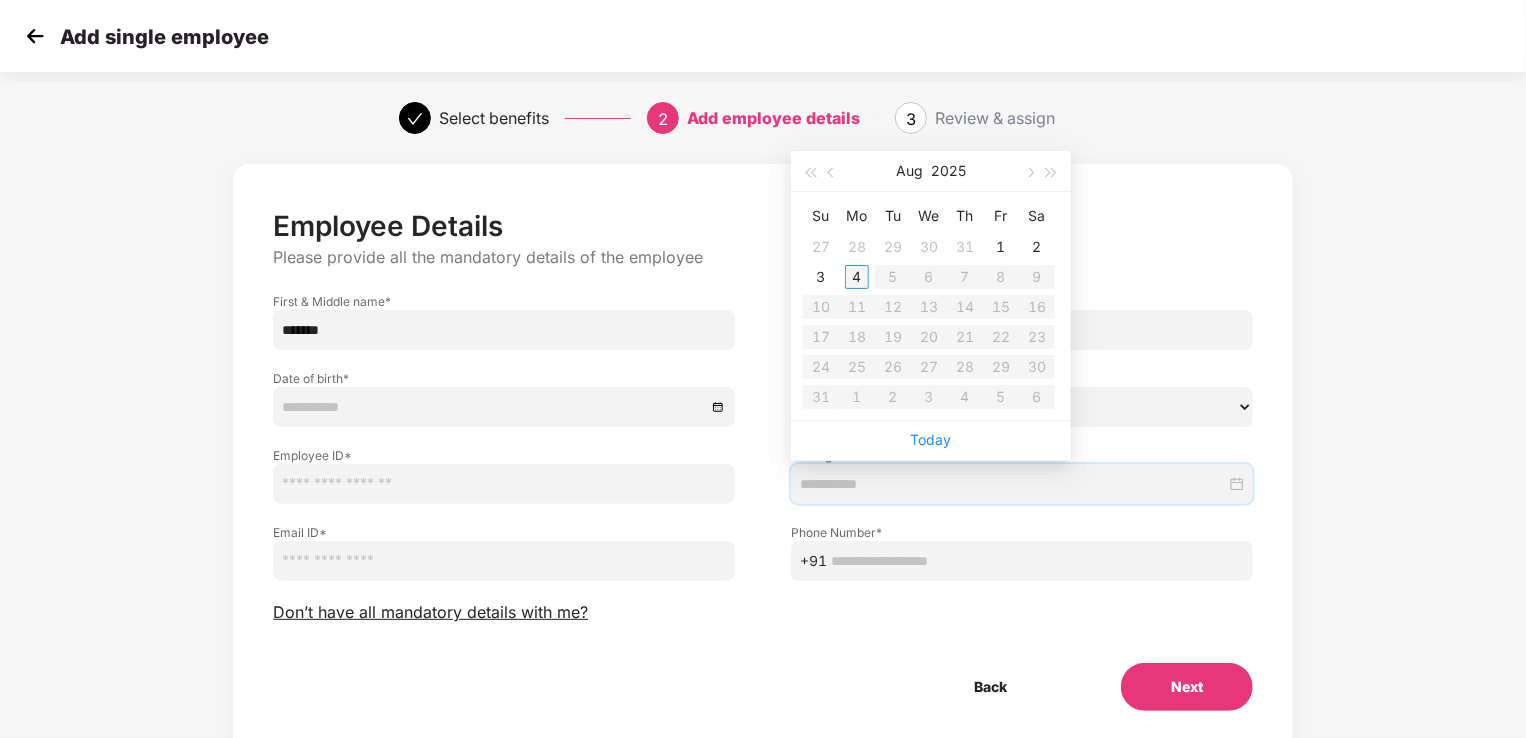 type on "**********" 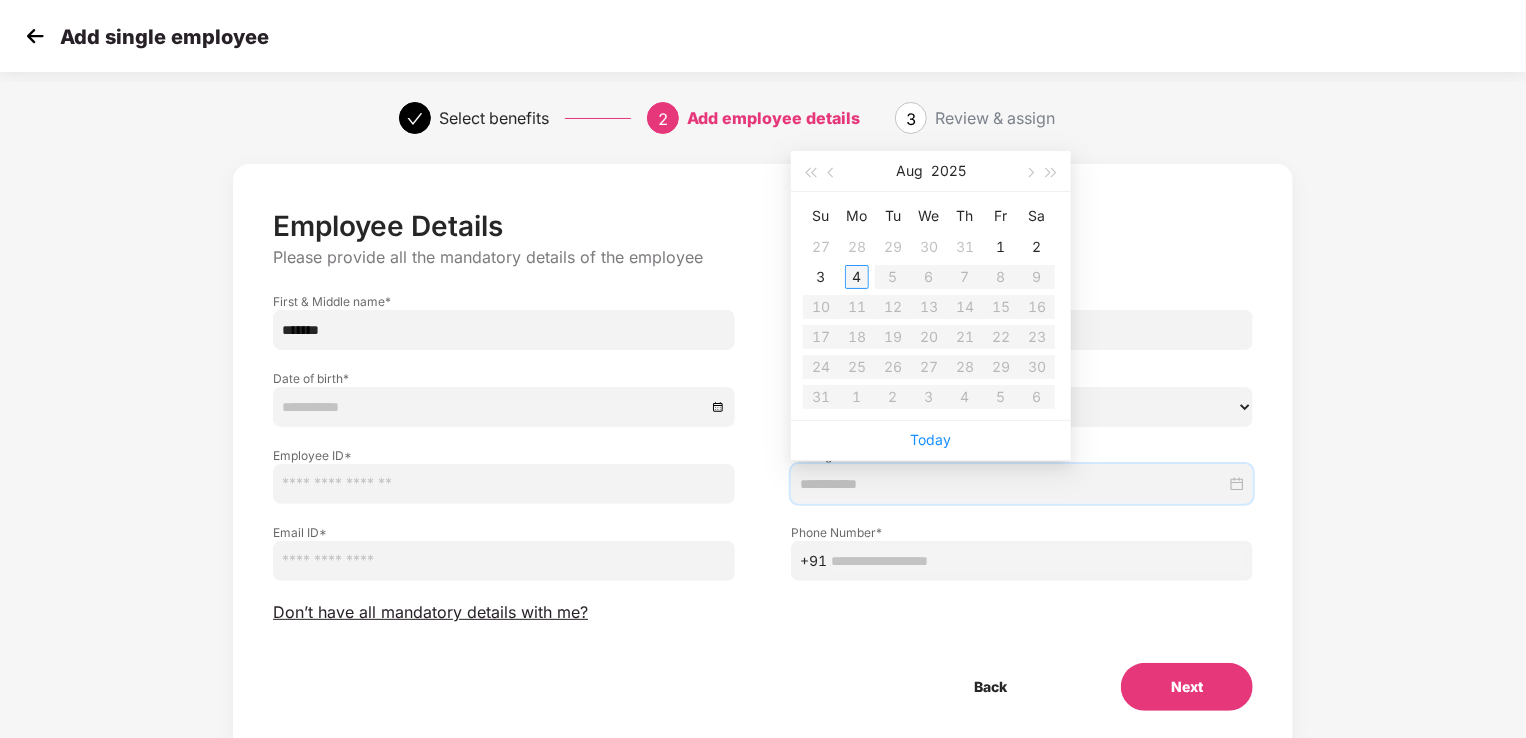 click on "4" at bounding box center [857, 277] 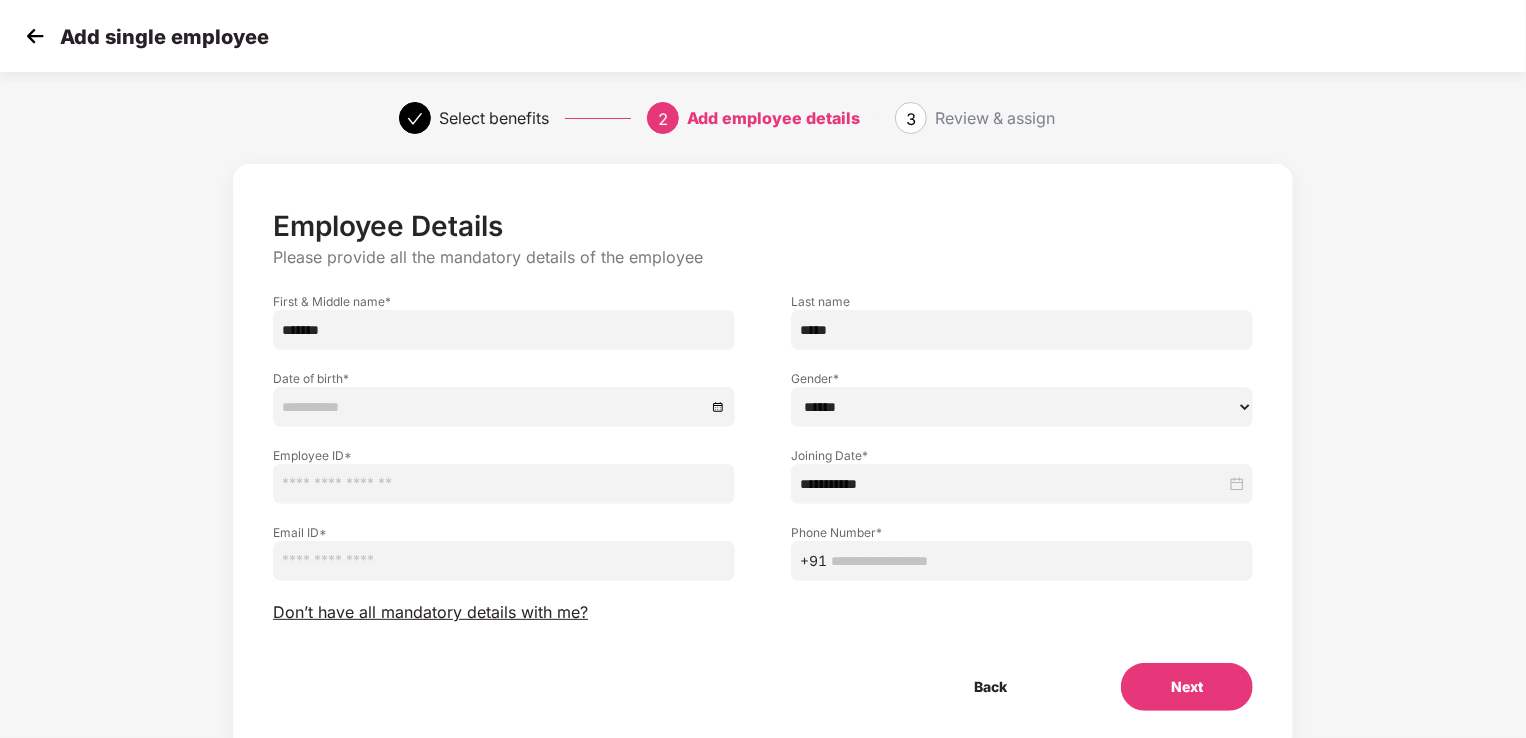 click at bounding box center [504, 484] 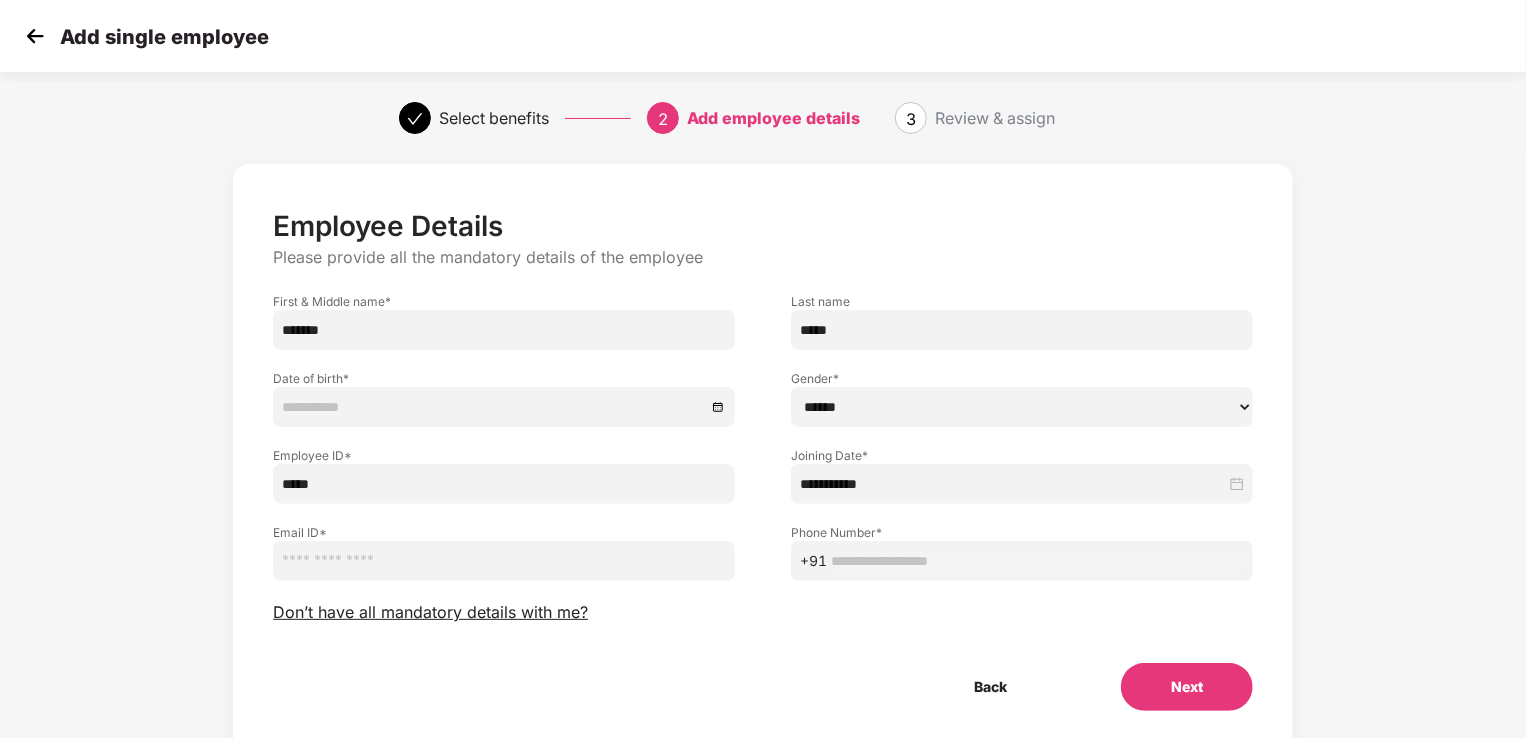 type on "*****" 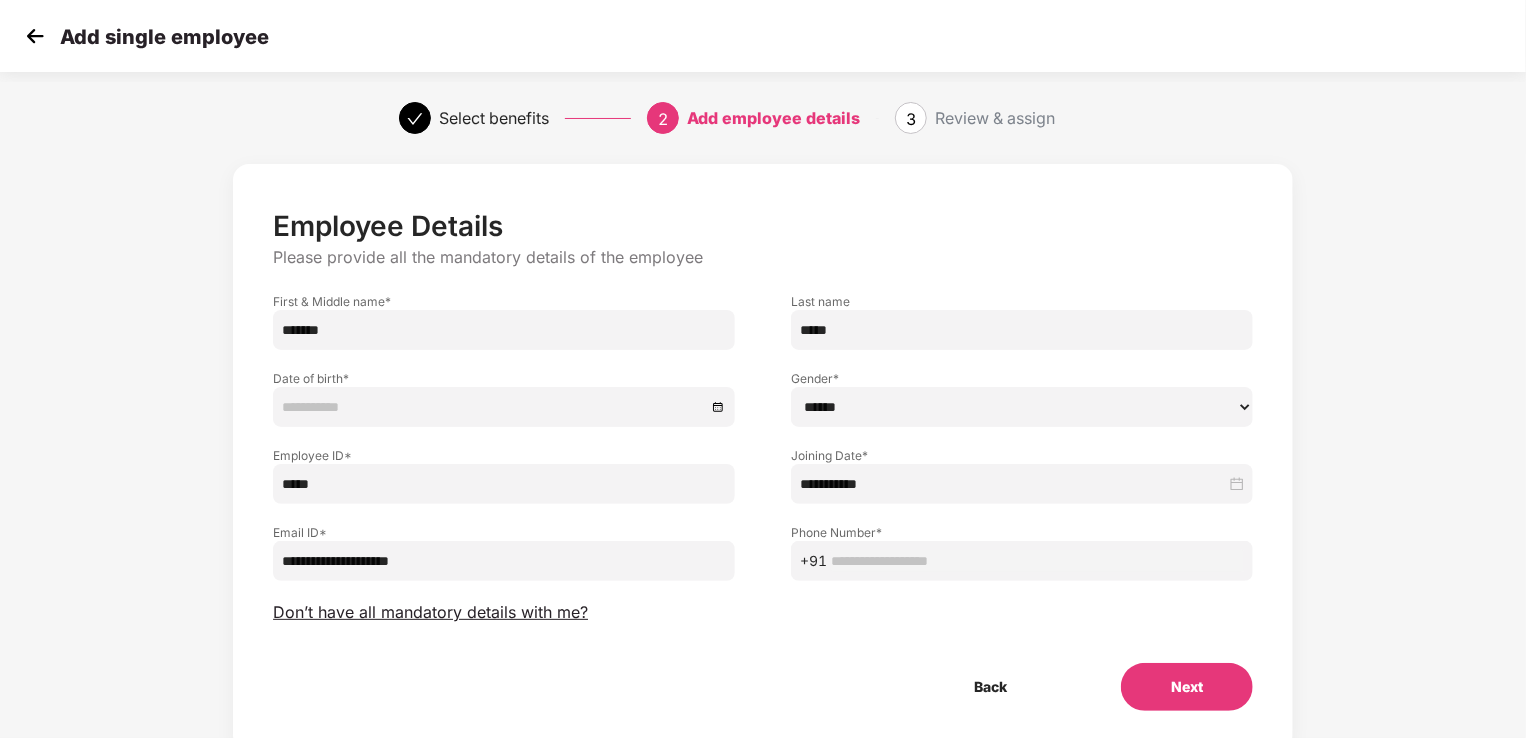 type on "**********" 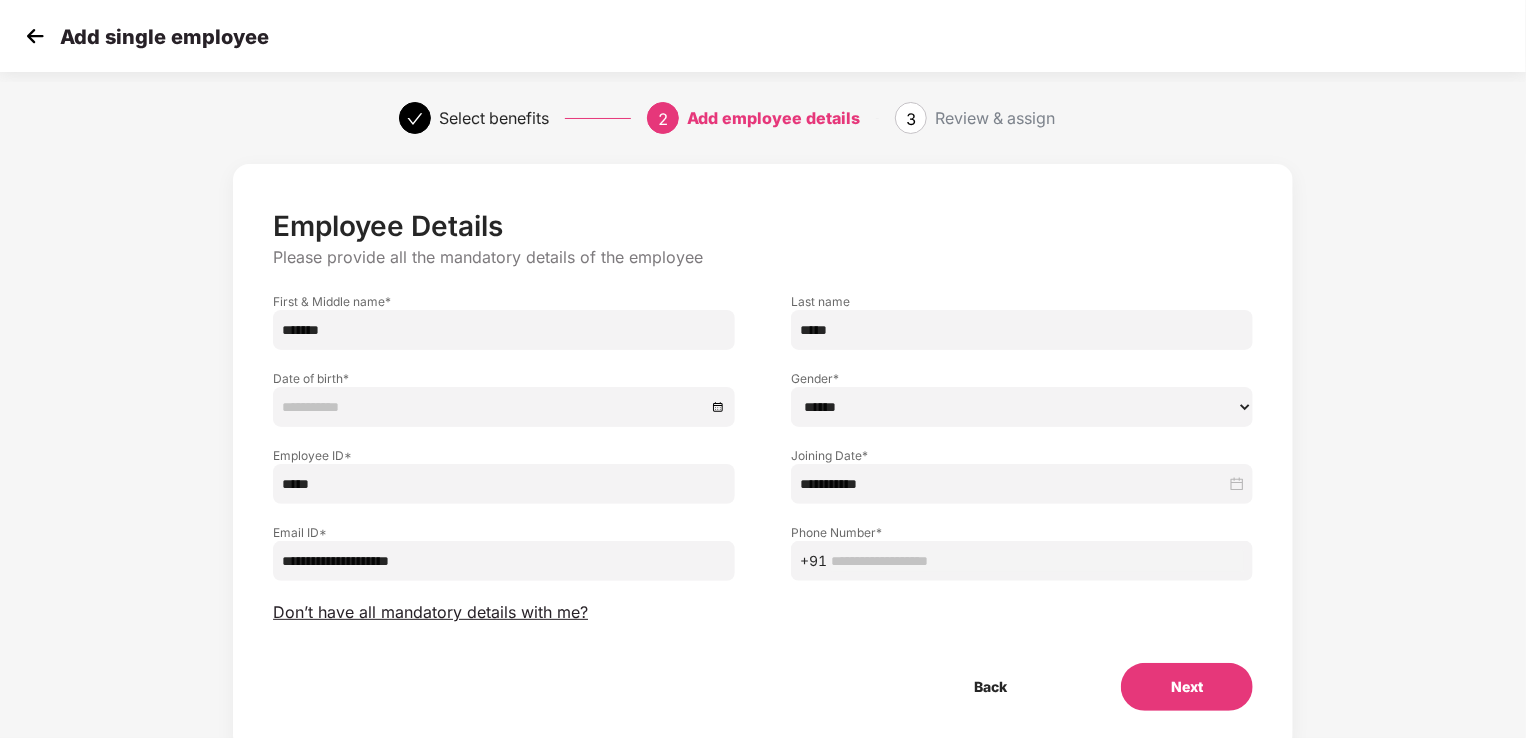 click at bounding box center (1037, 561) 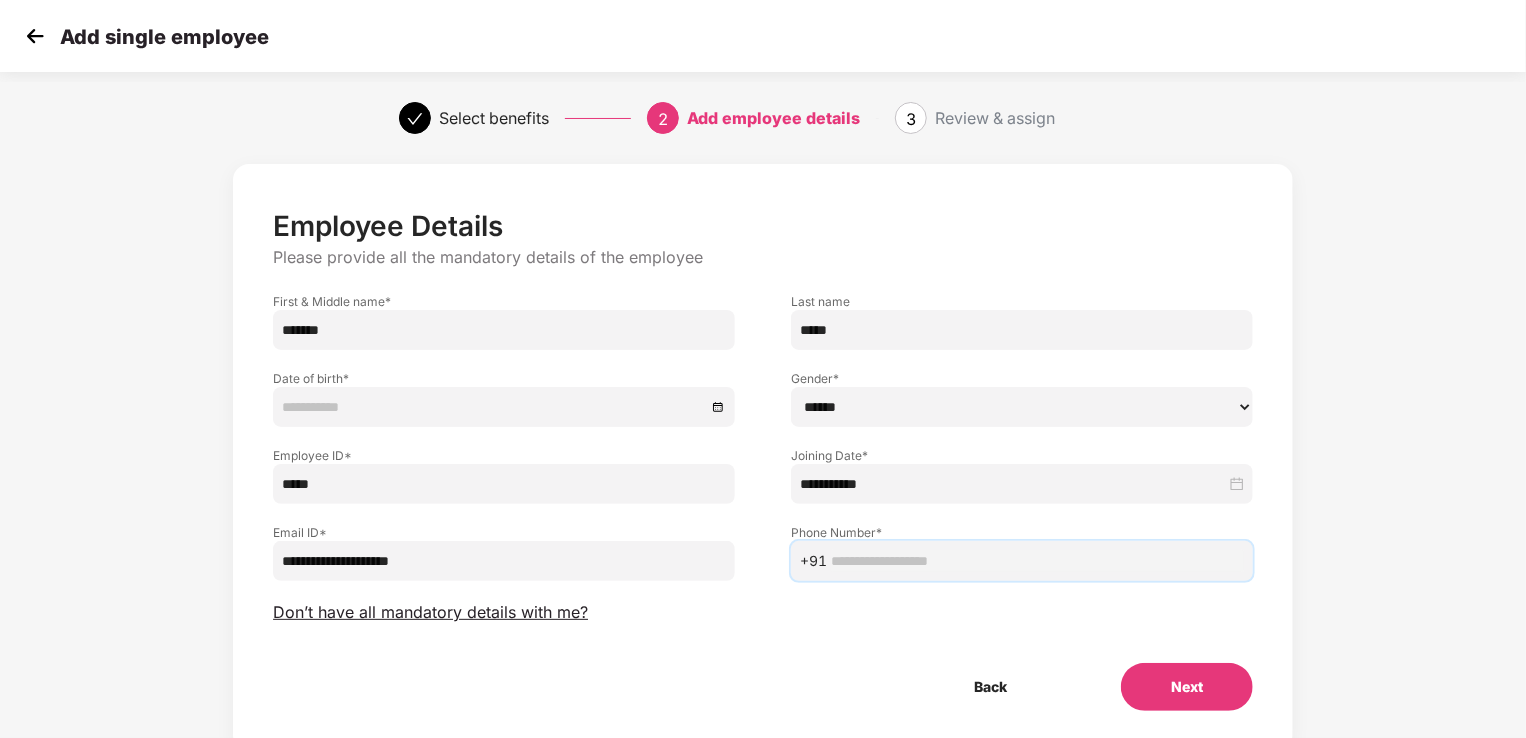 paste on "**********" 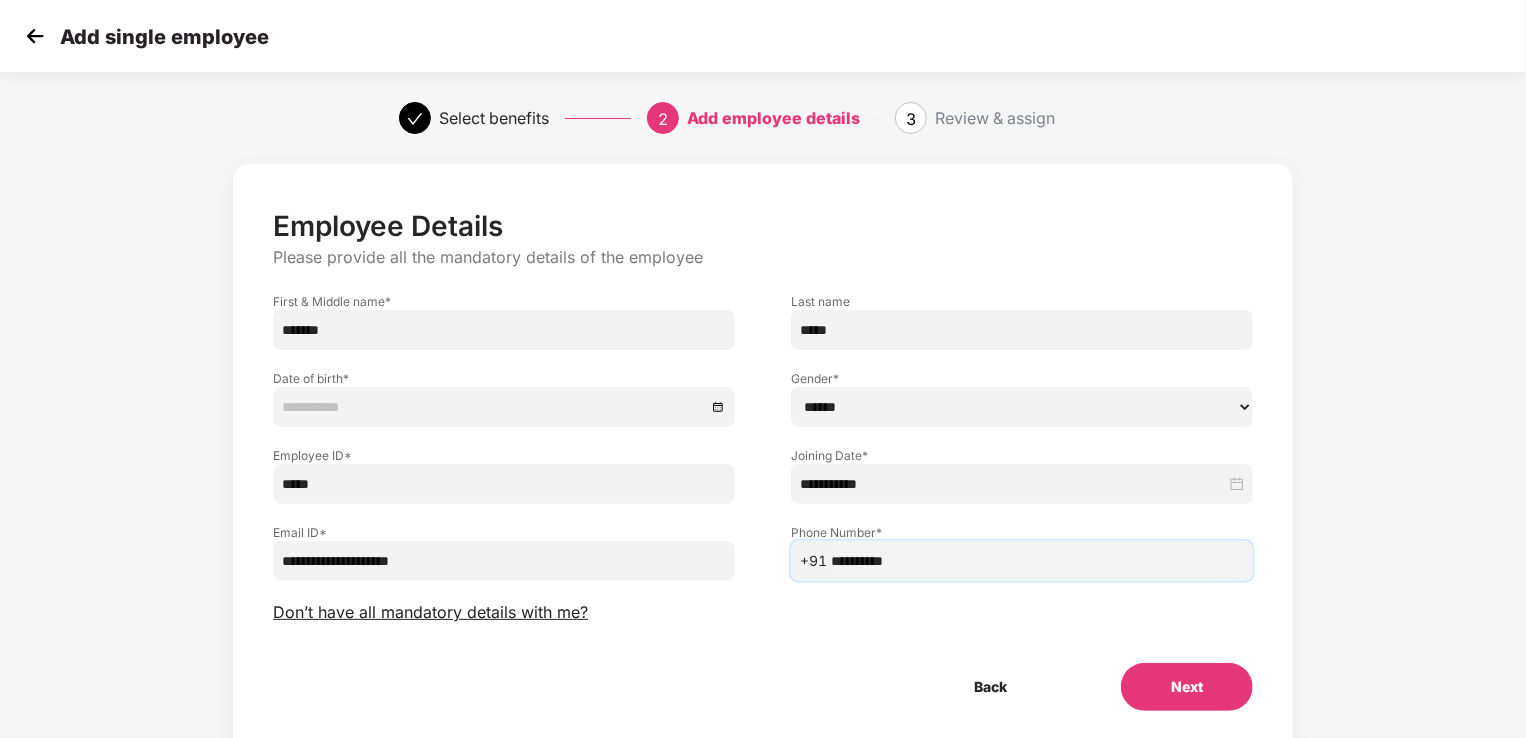 type on "**********" 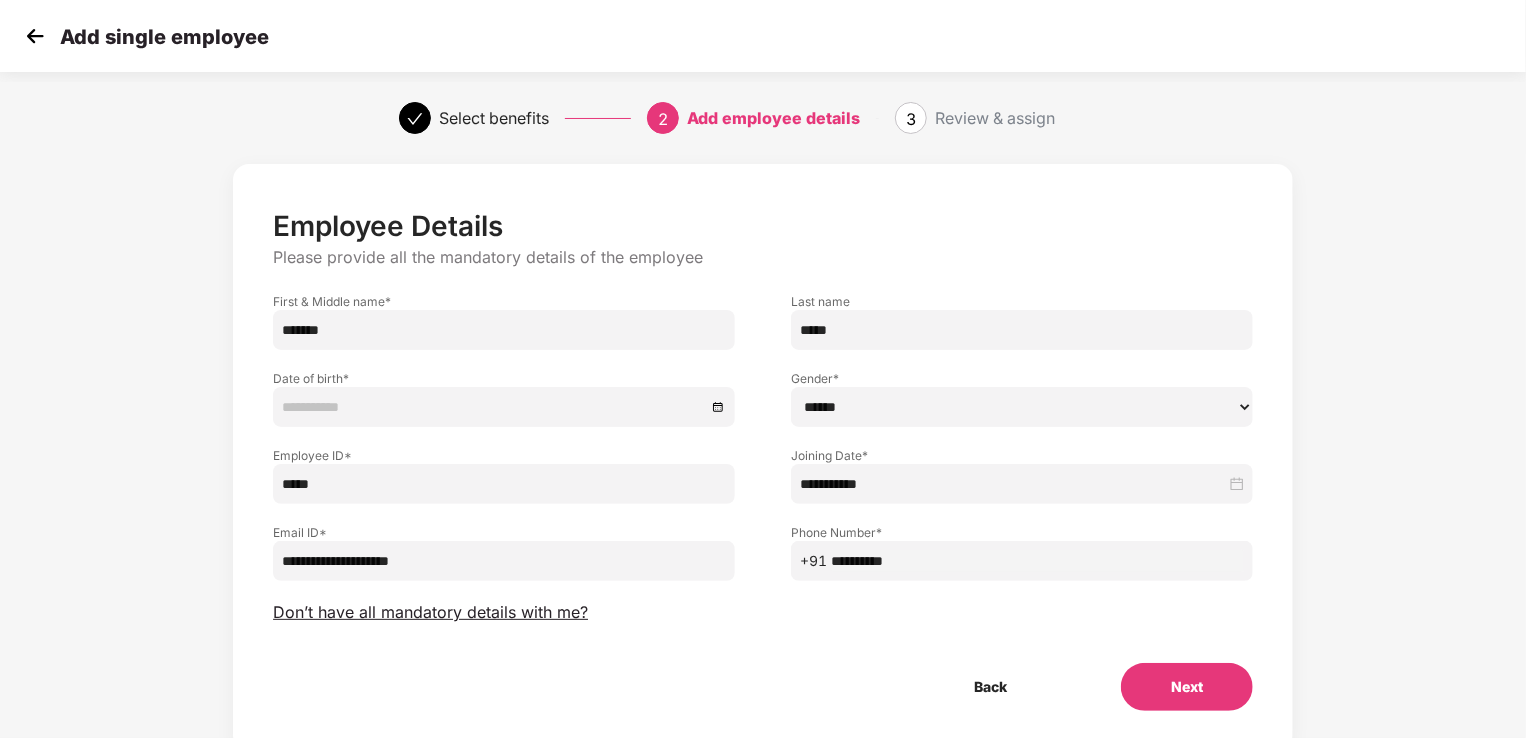 click on "Next" at bounding box center (1187, 687) 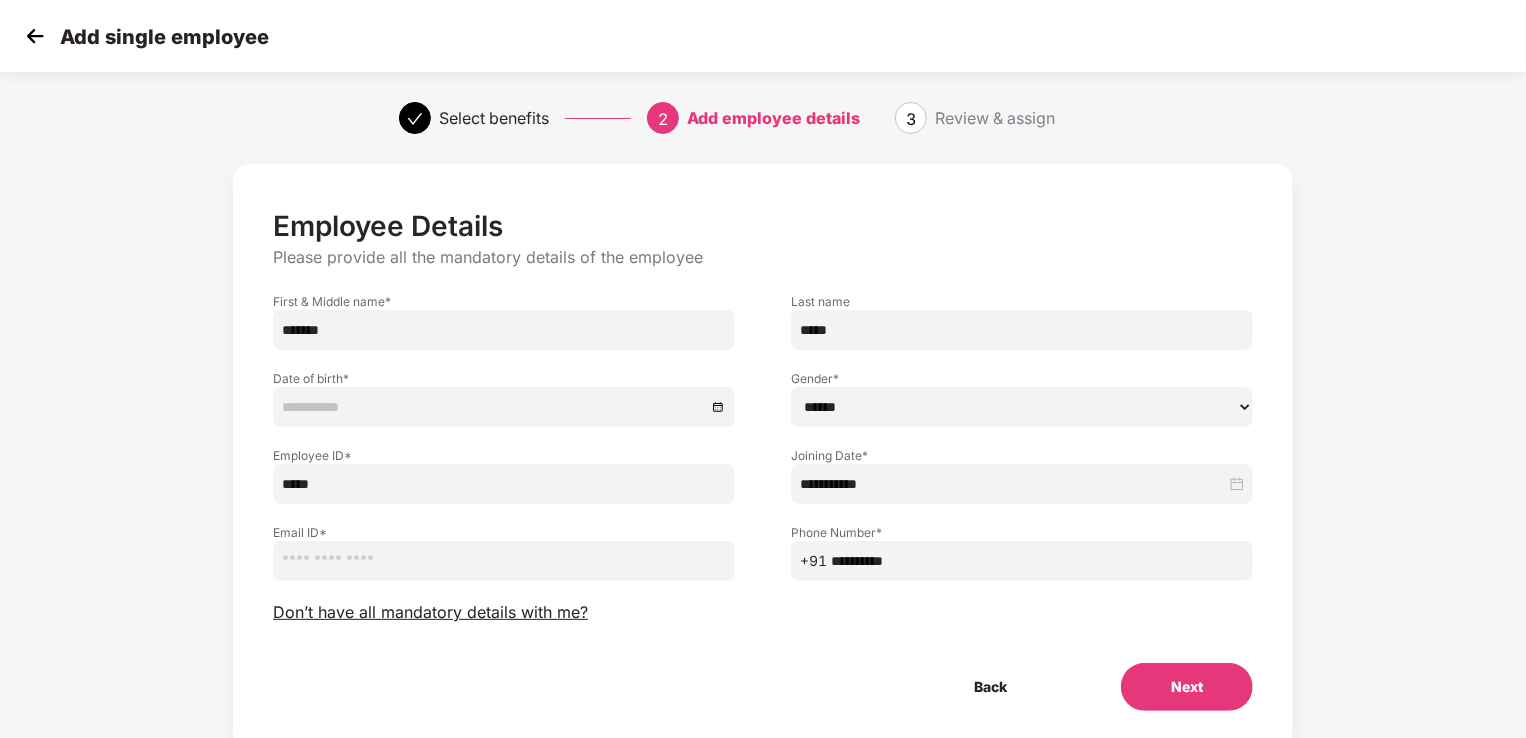 click at bounding box center [504, 561] 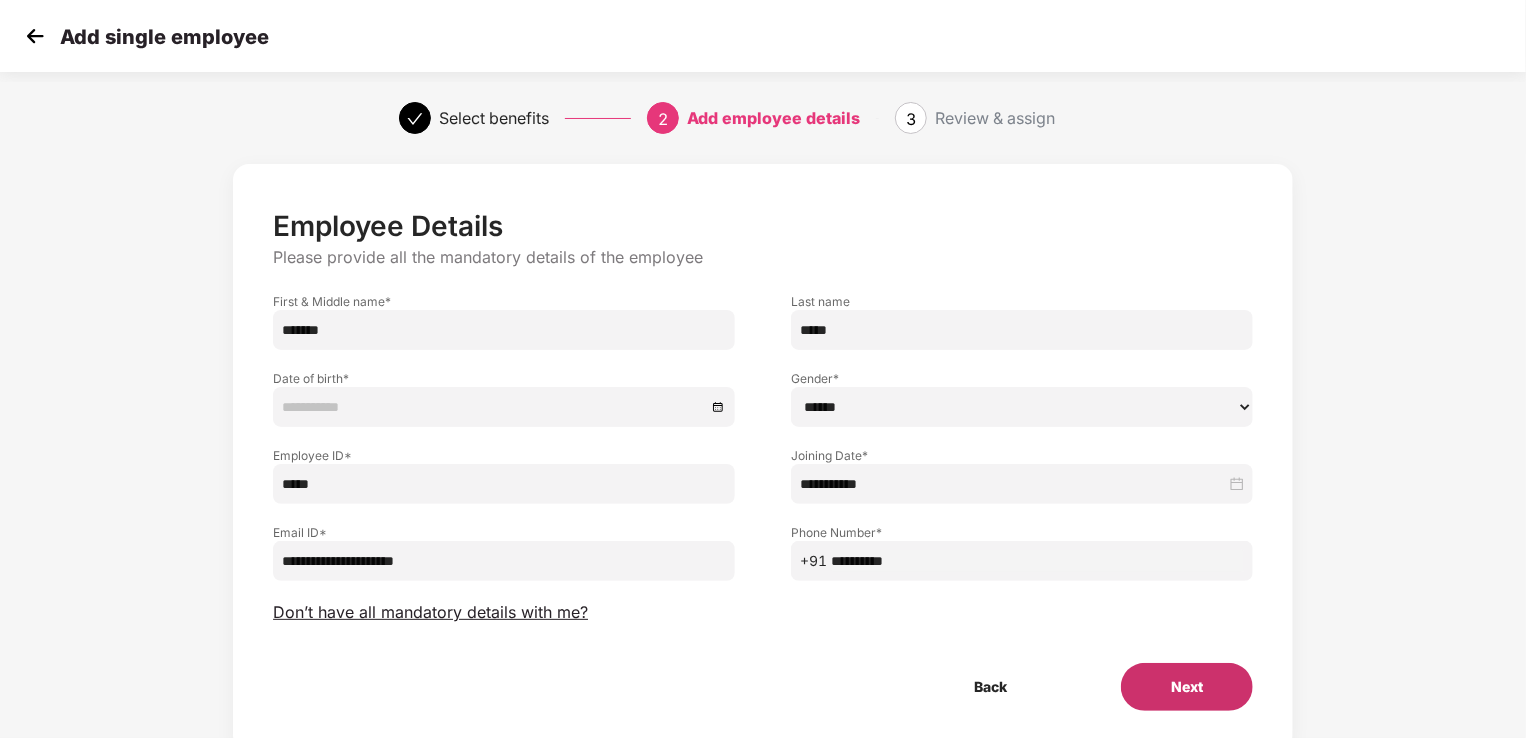 type on "**********" 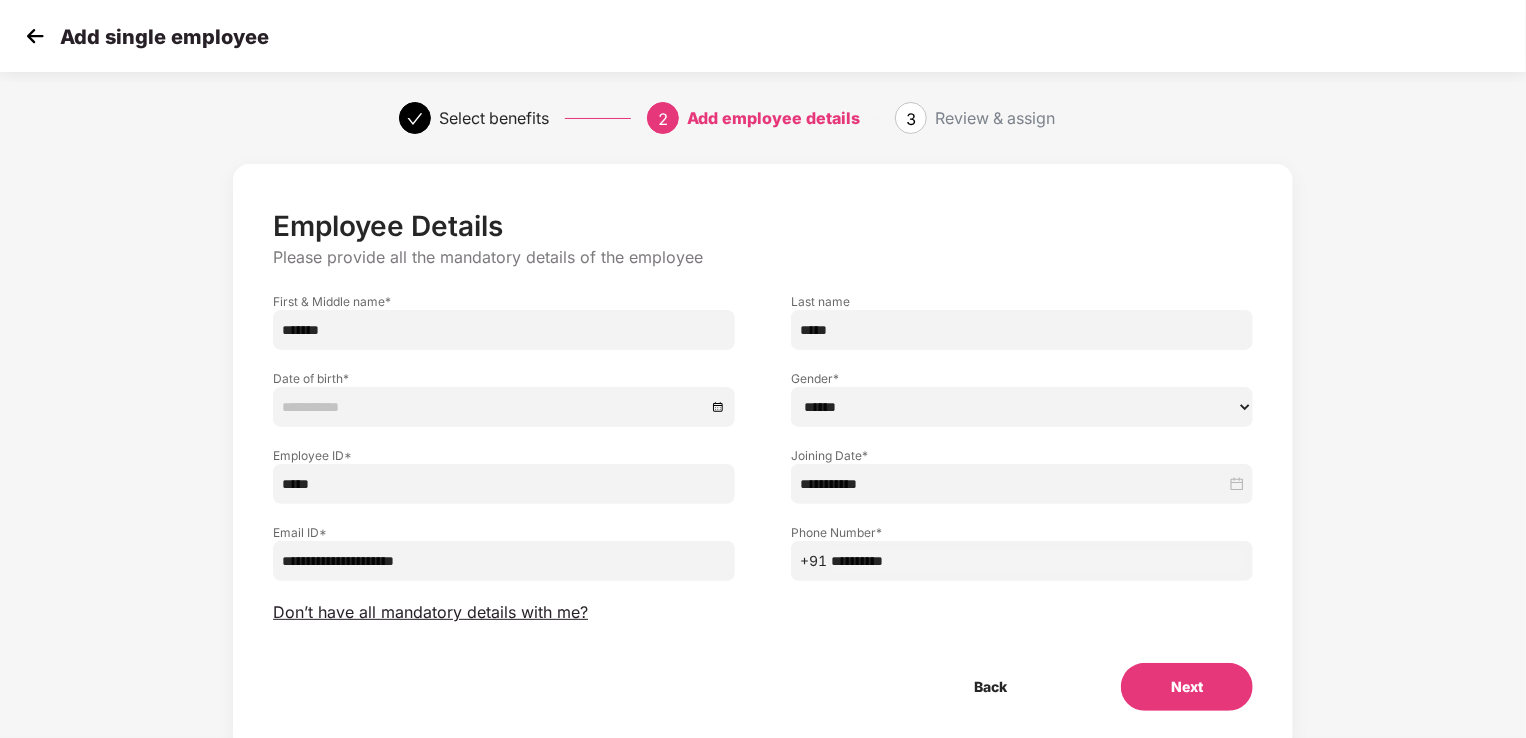 click on "Next" at bounding box center [1187, 687] 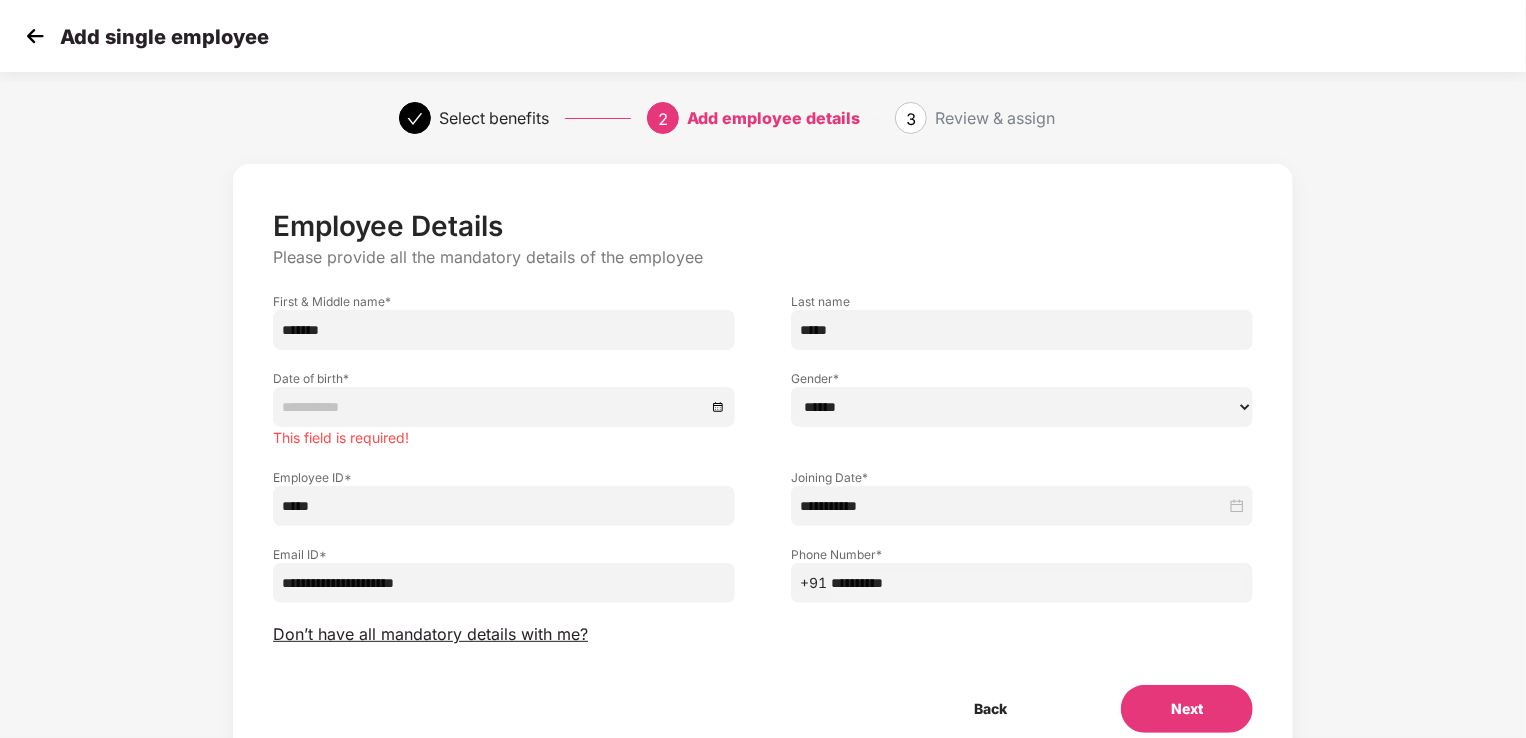 click at bounding box center [504, 407] 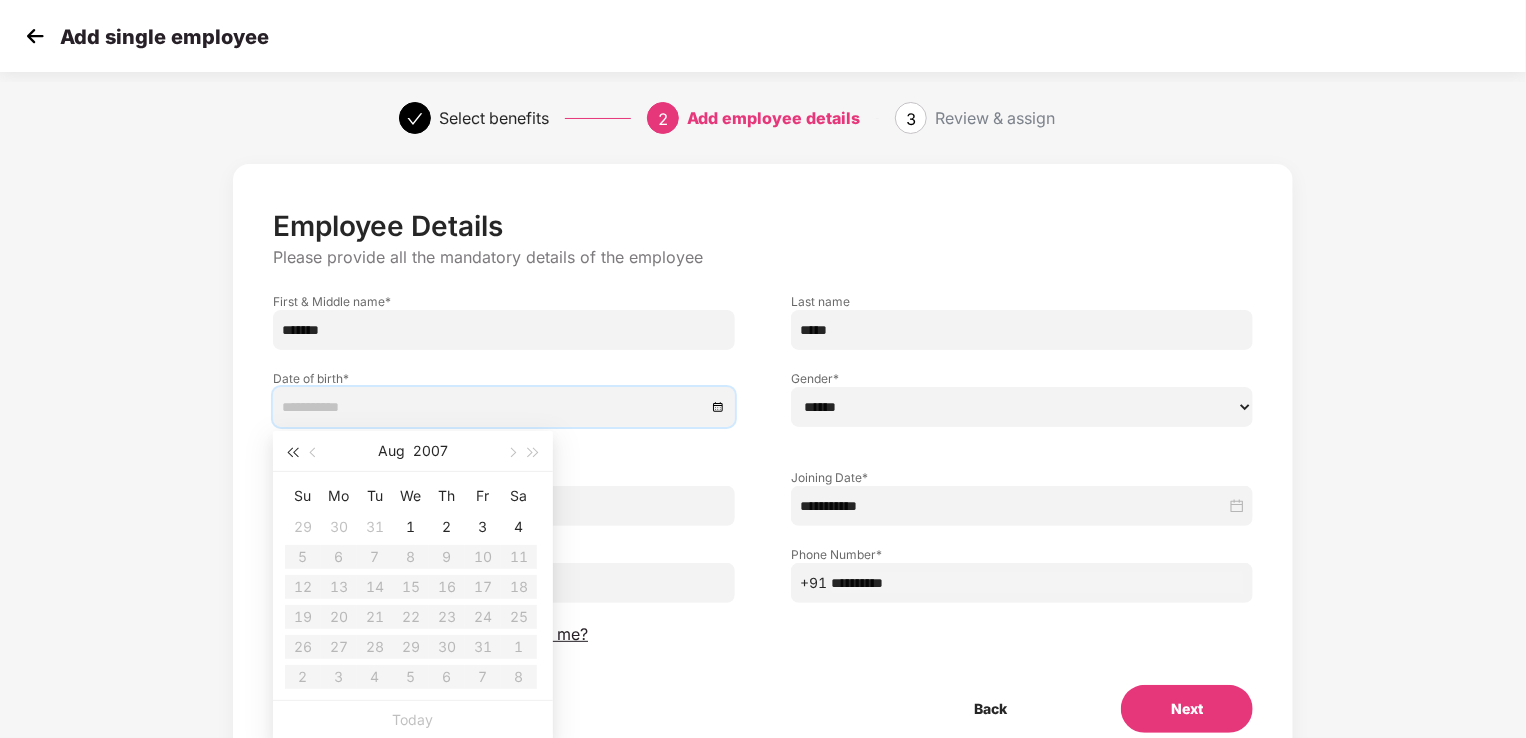 click at bounding box center [292, 453] 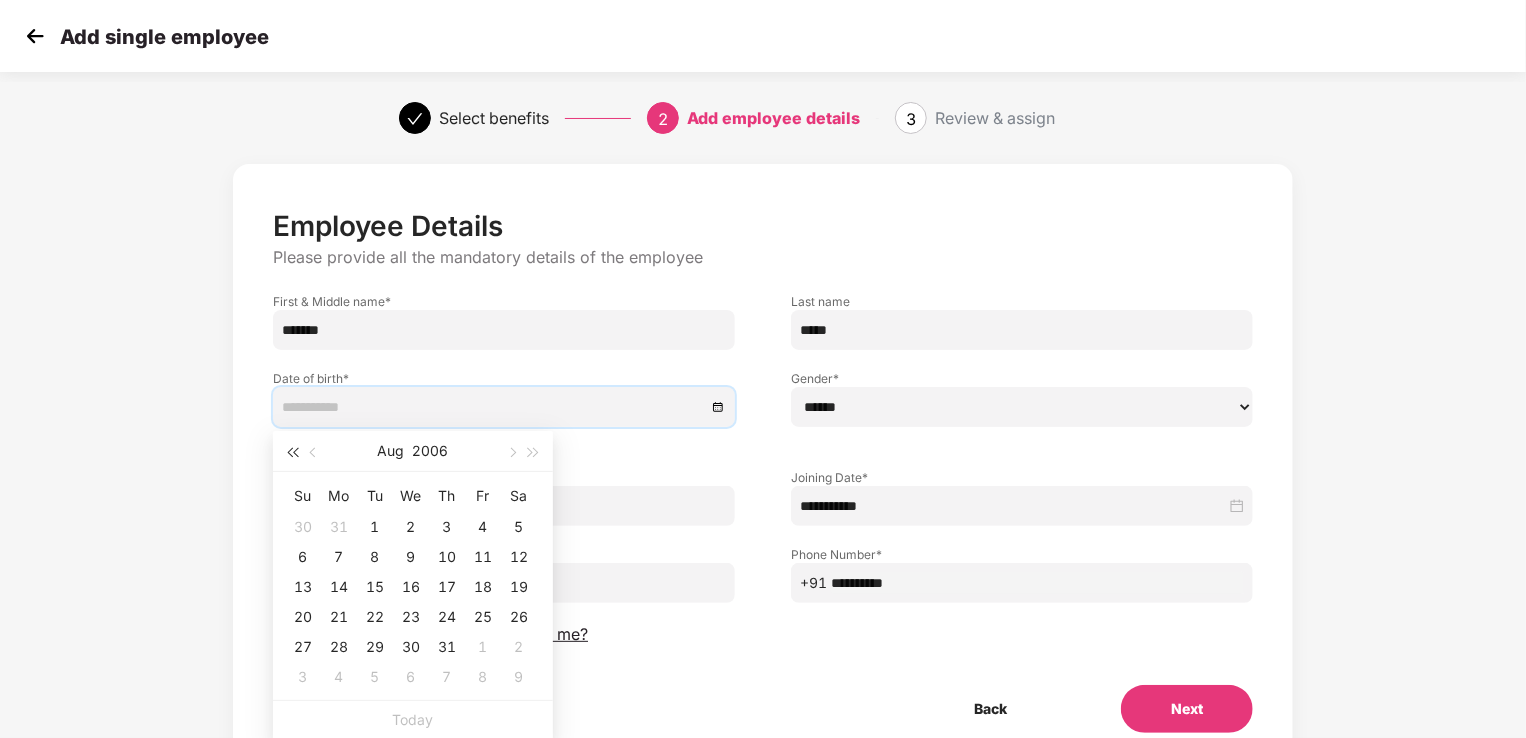 click at bounding box center (292, 453) 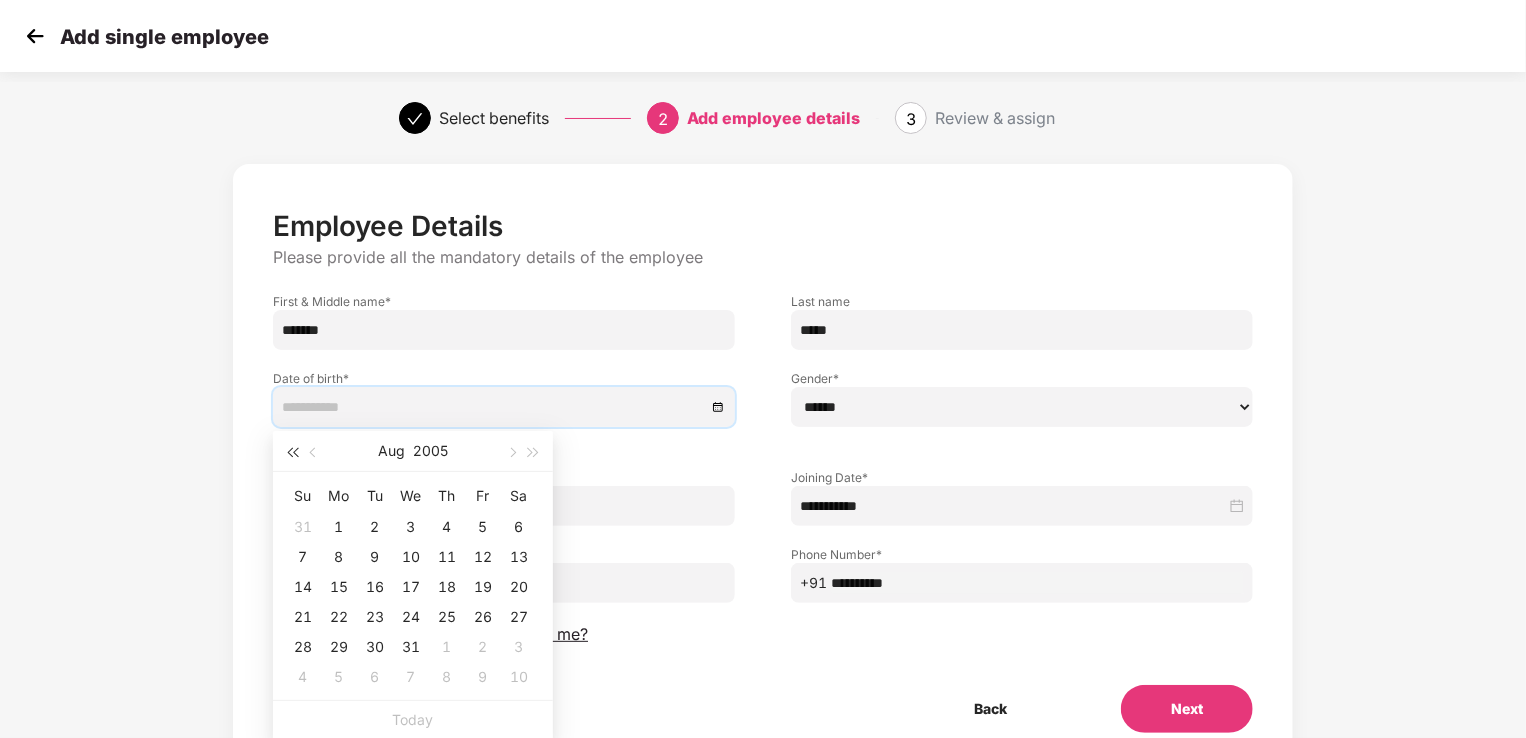 click at bounding box center [292, 453] 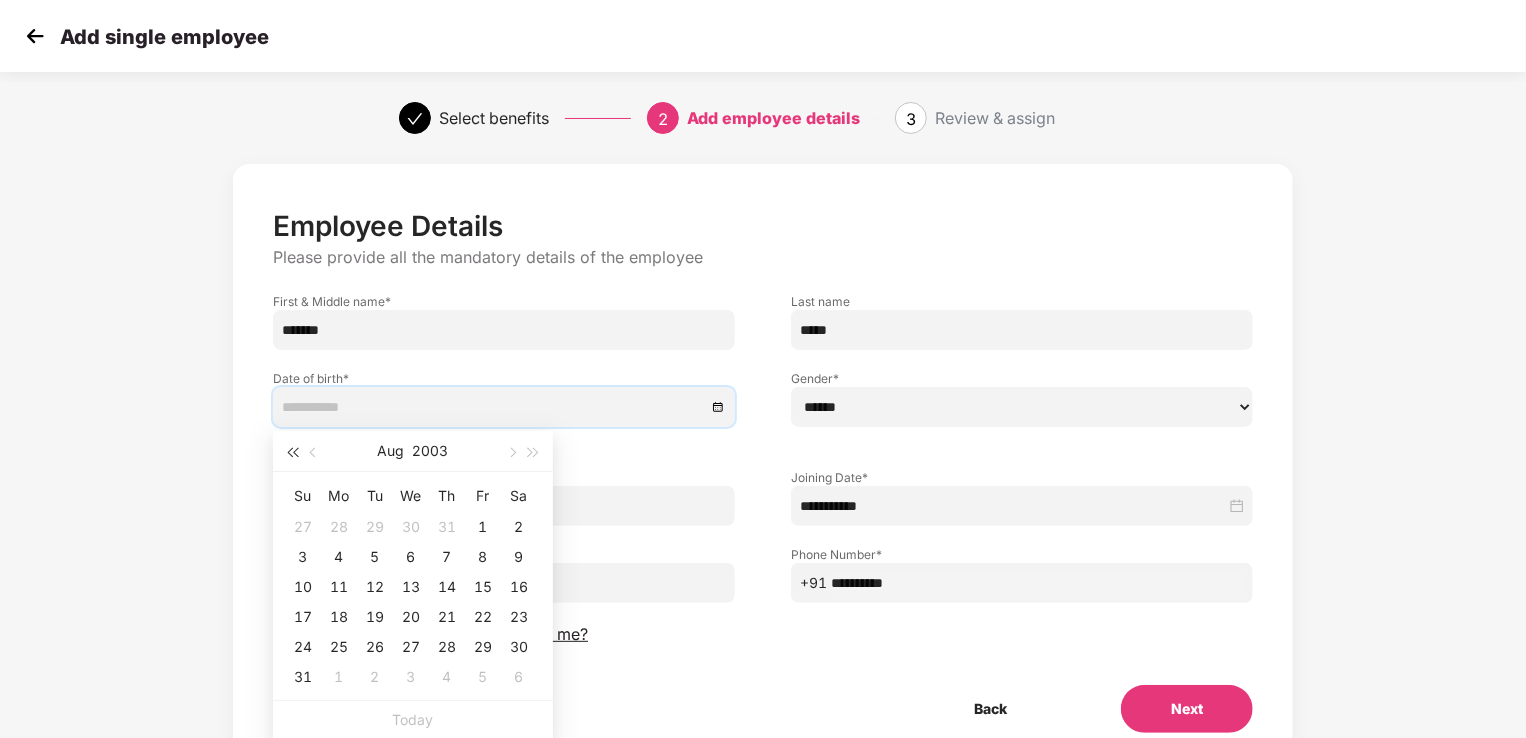 click at bounding box center (292, 453) 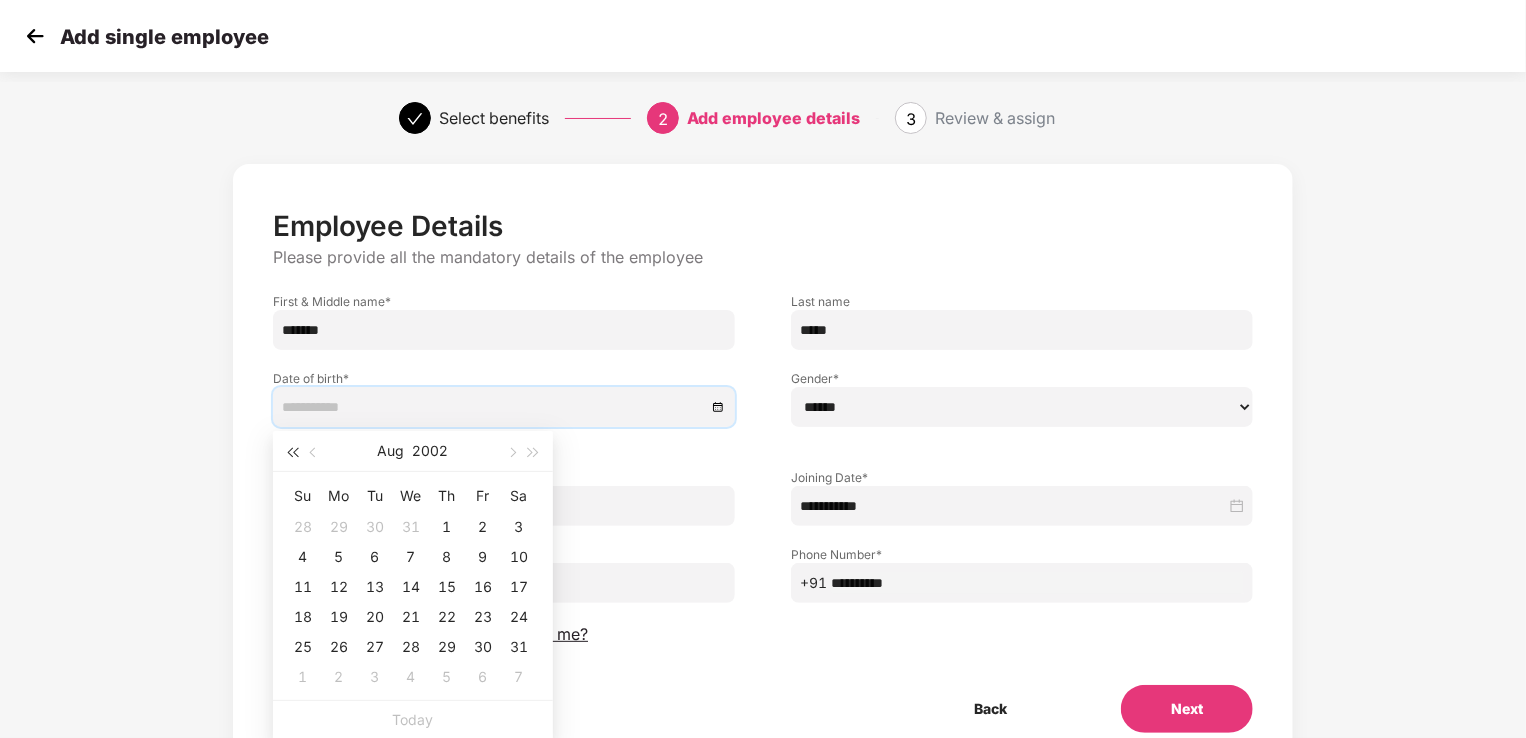 click at bounding box center (292, 453) 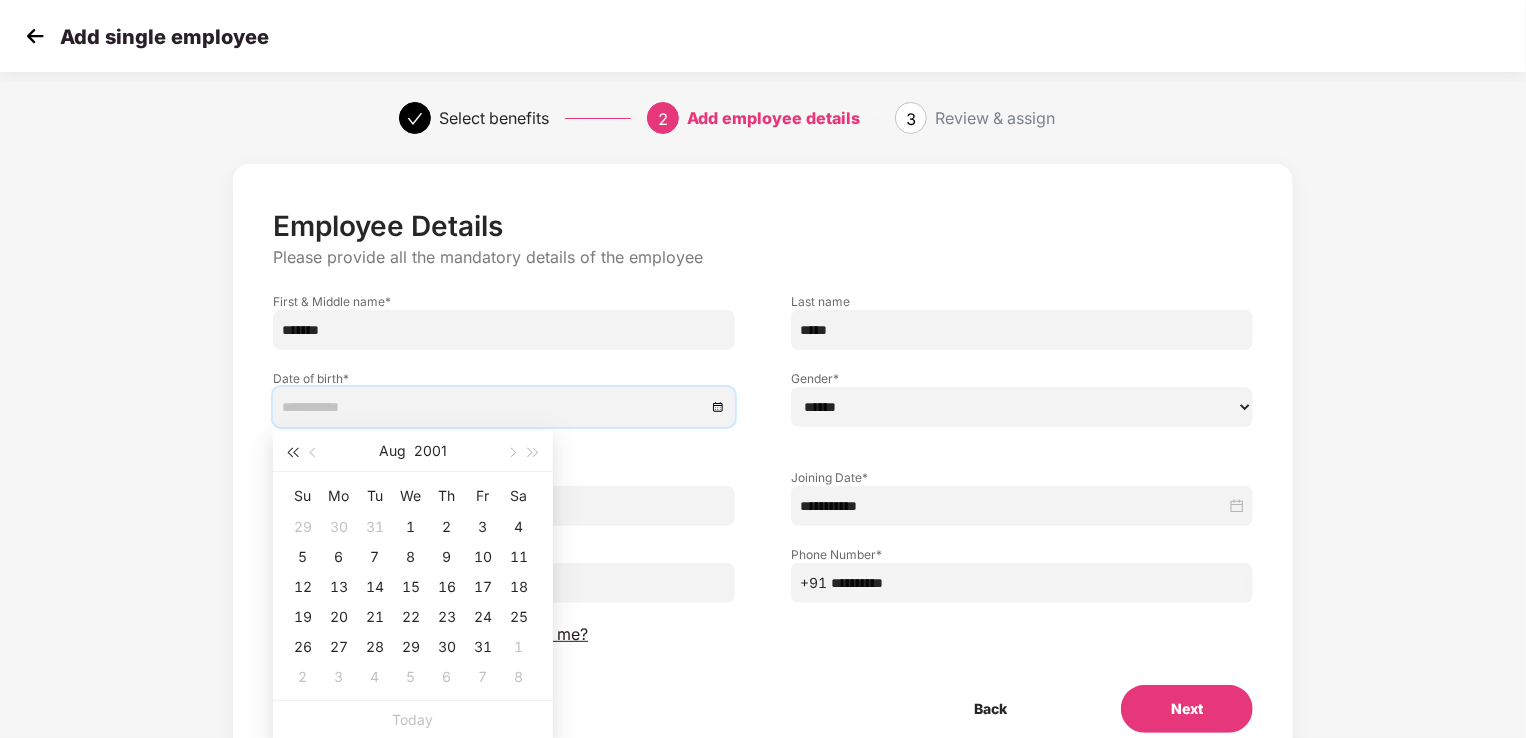 click at bounding box center (292, 453) 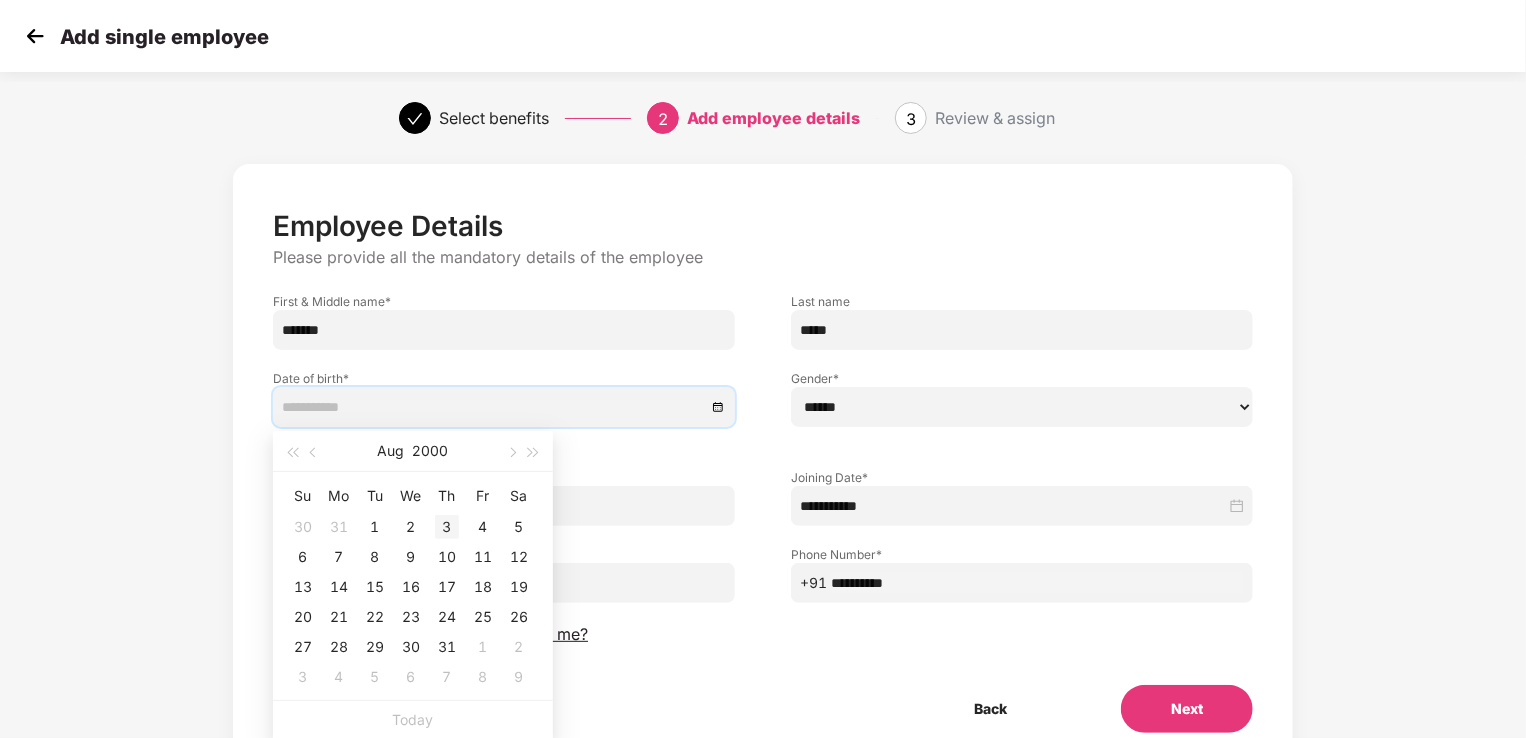 type on "**********" 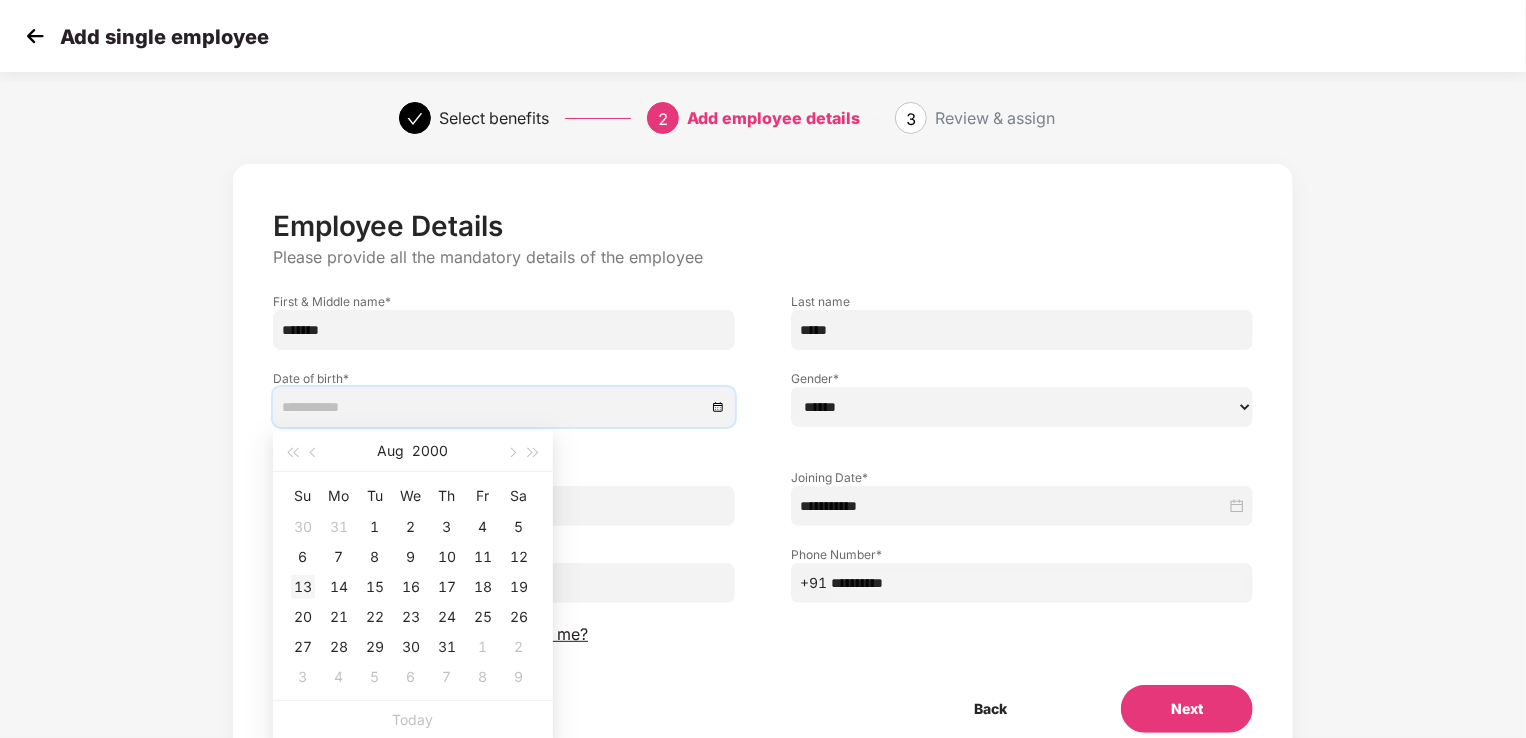 type on "**********" 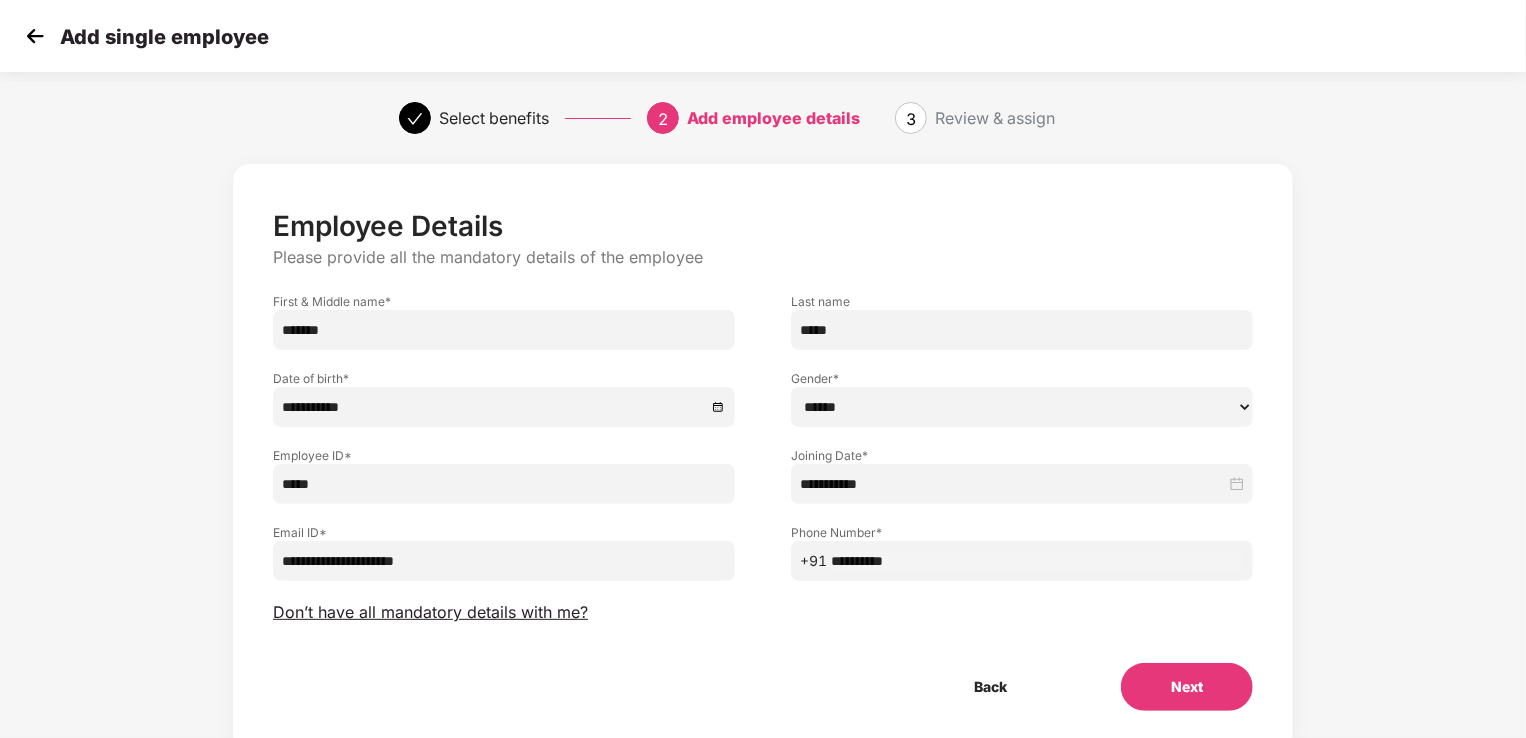 click on "Next" at bounding box center [1187, 687] 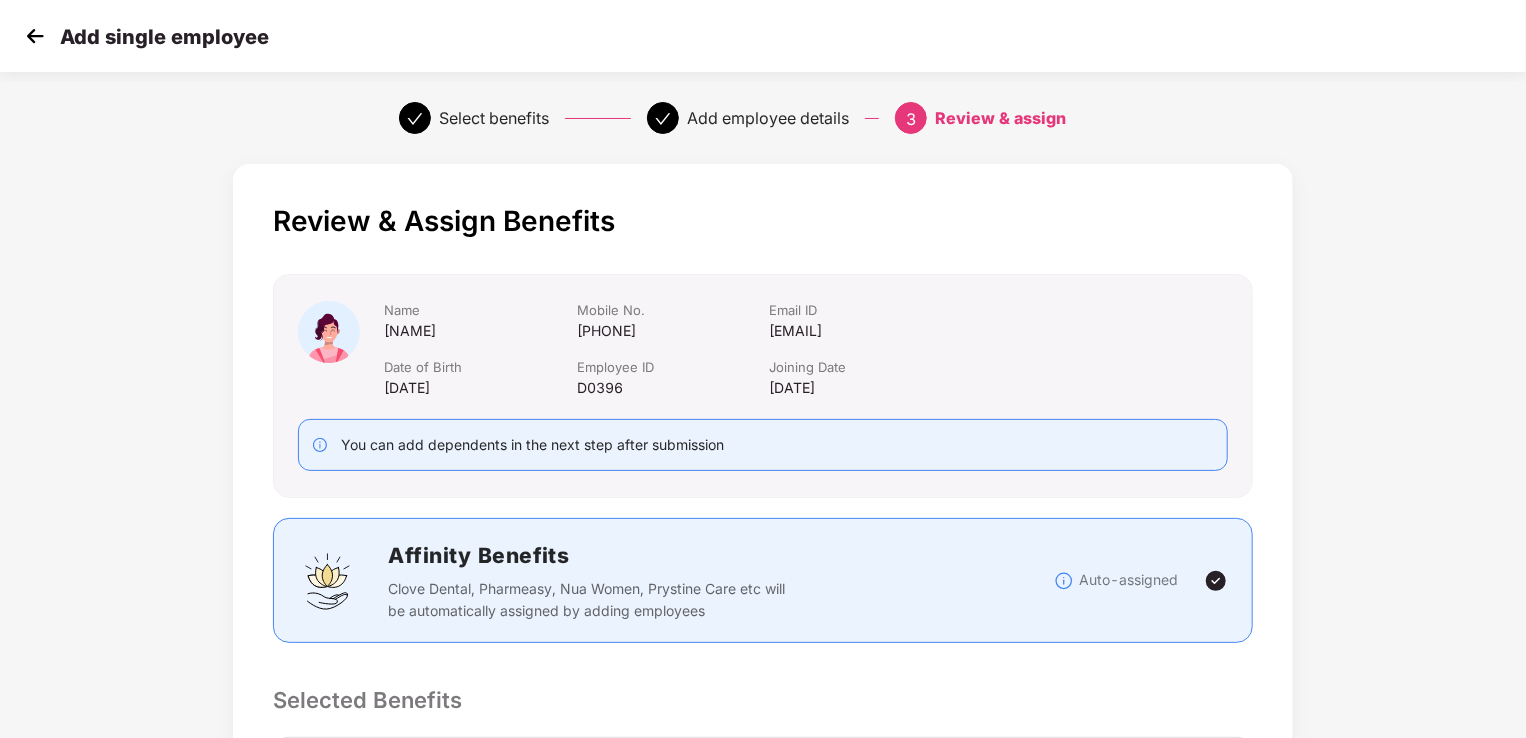 scroll, scrollTop: 0, scrollLeft: 1, axis: horizontal 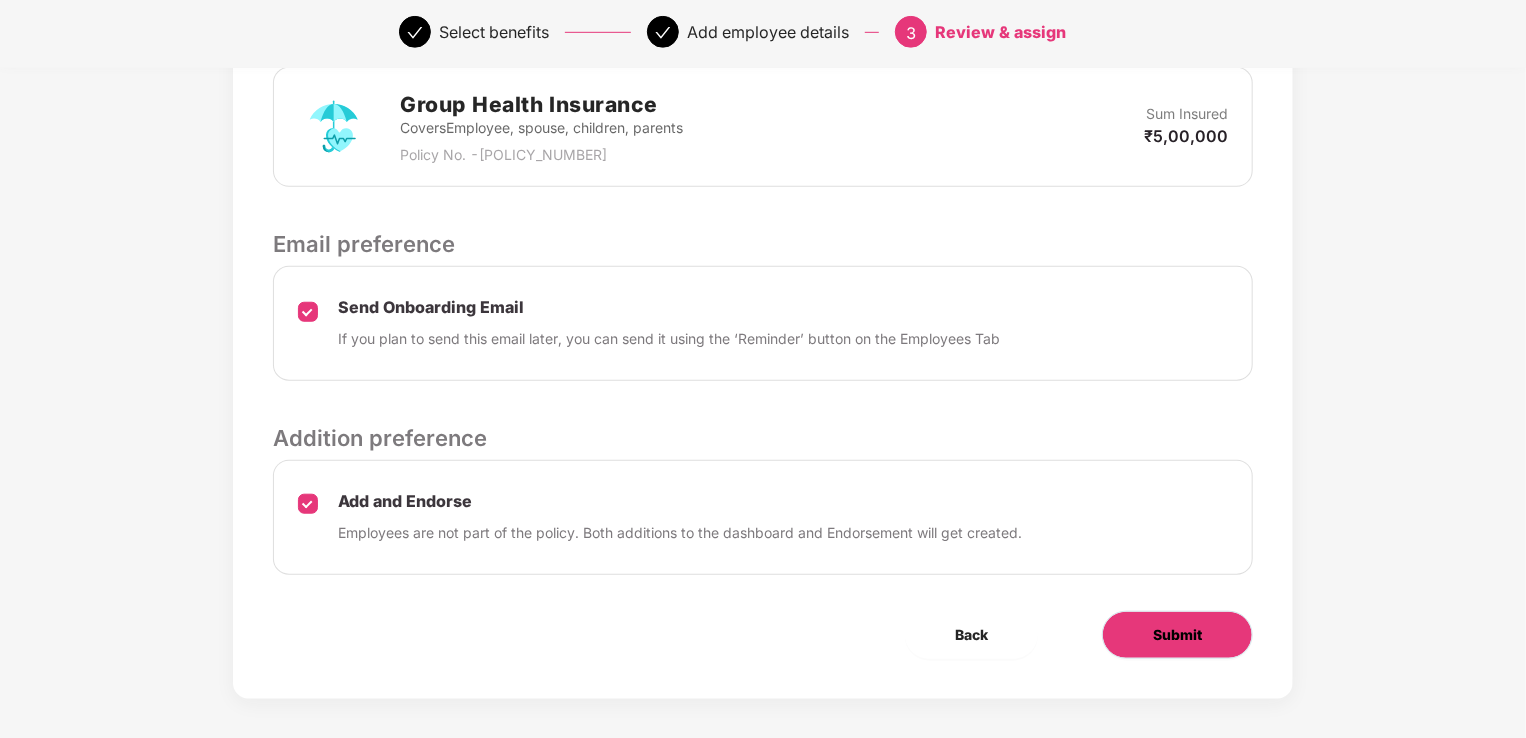 click on "Submit" at bounding box center [1177, 635] 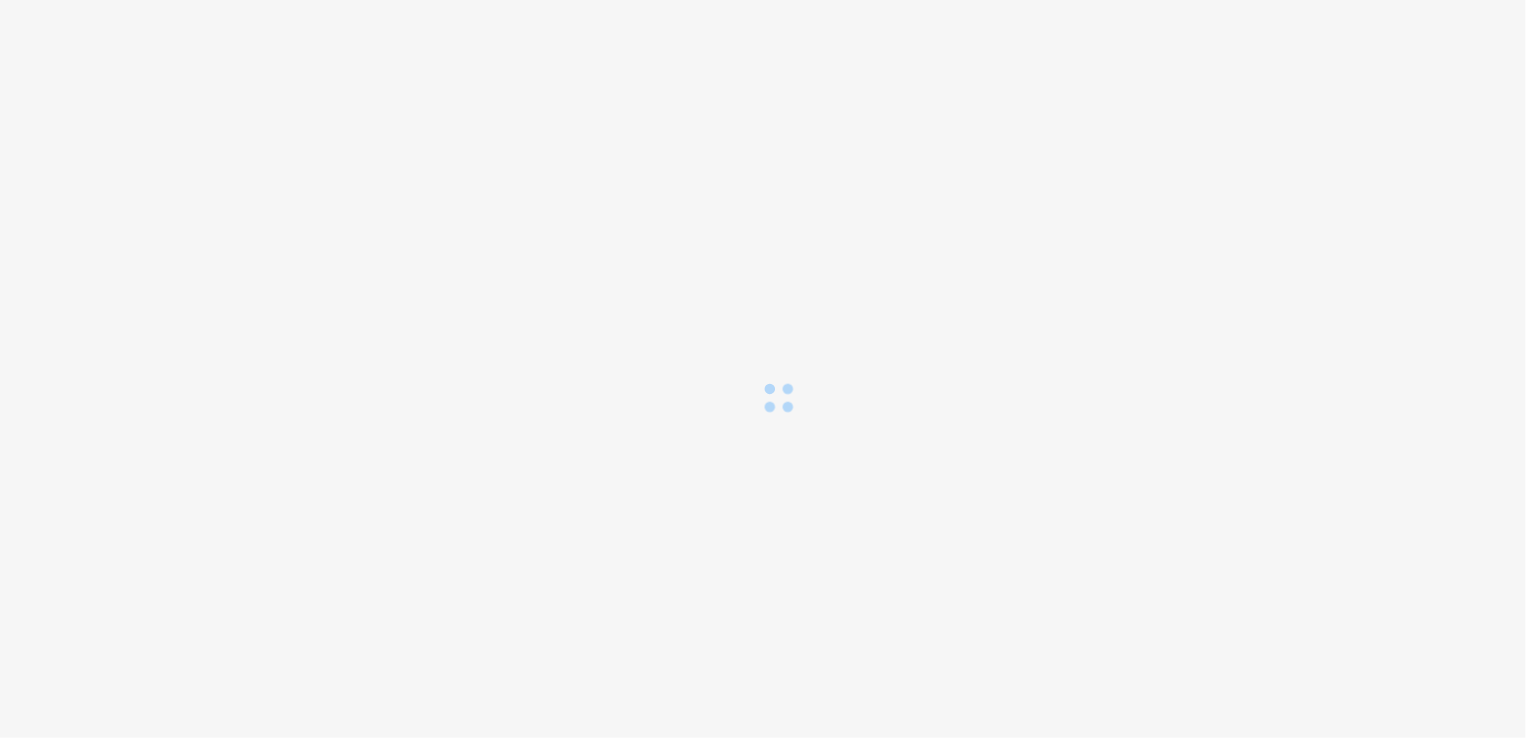 scroll, scrollTop: 0, scrollLeft: 0, axis: both 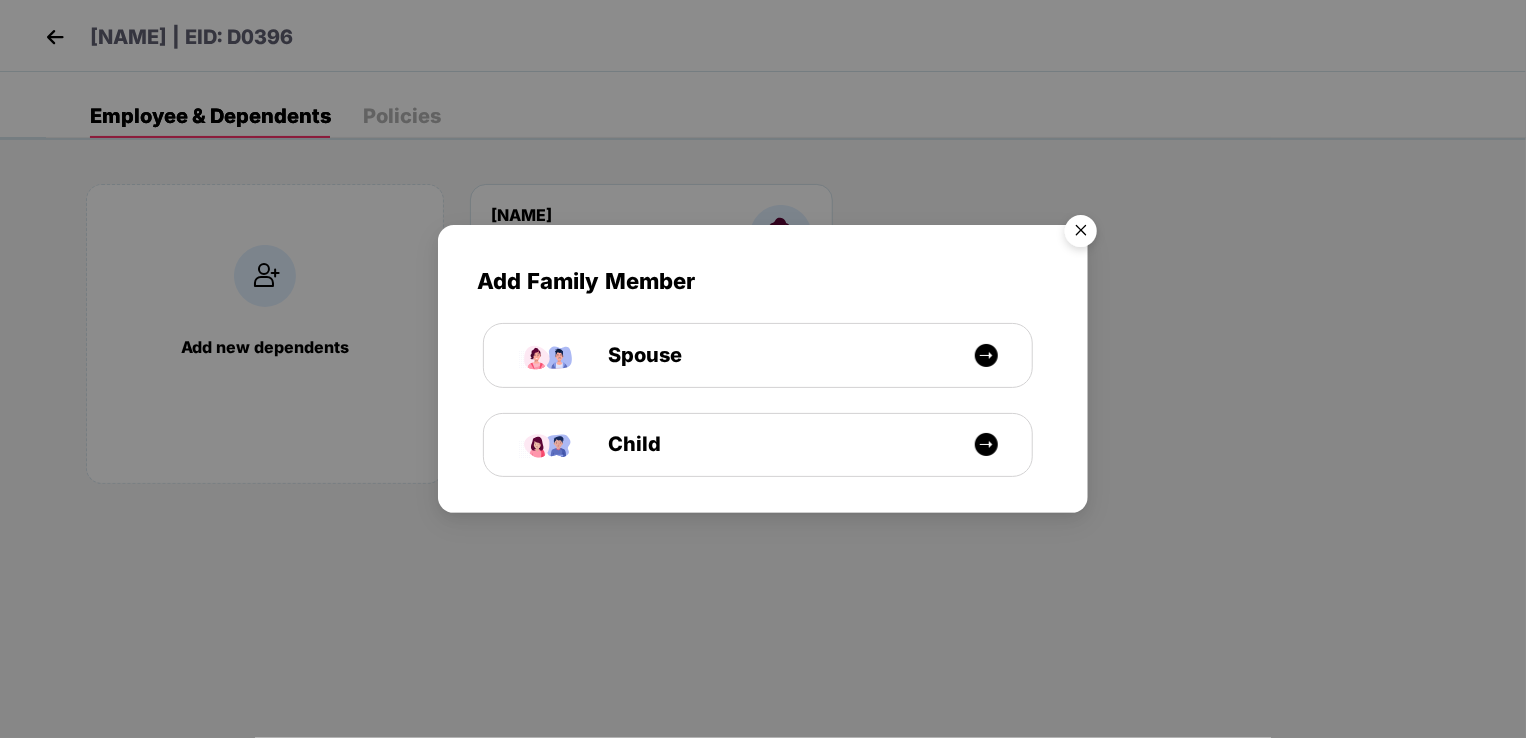 click at bounding box center [1081, 234] 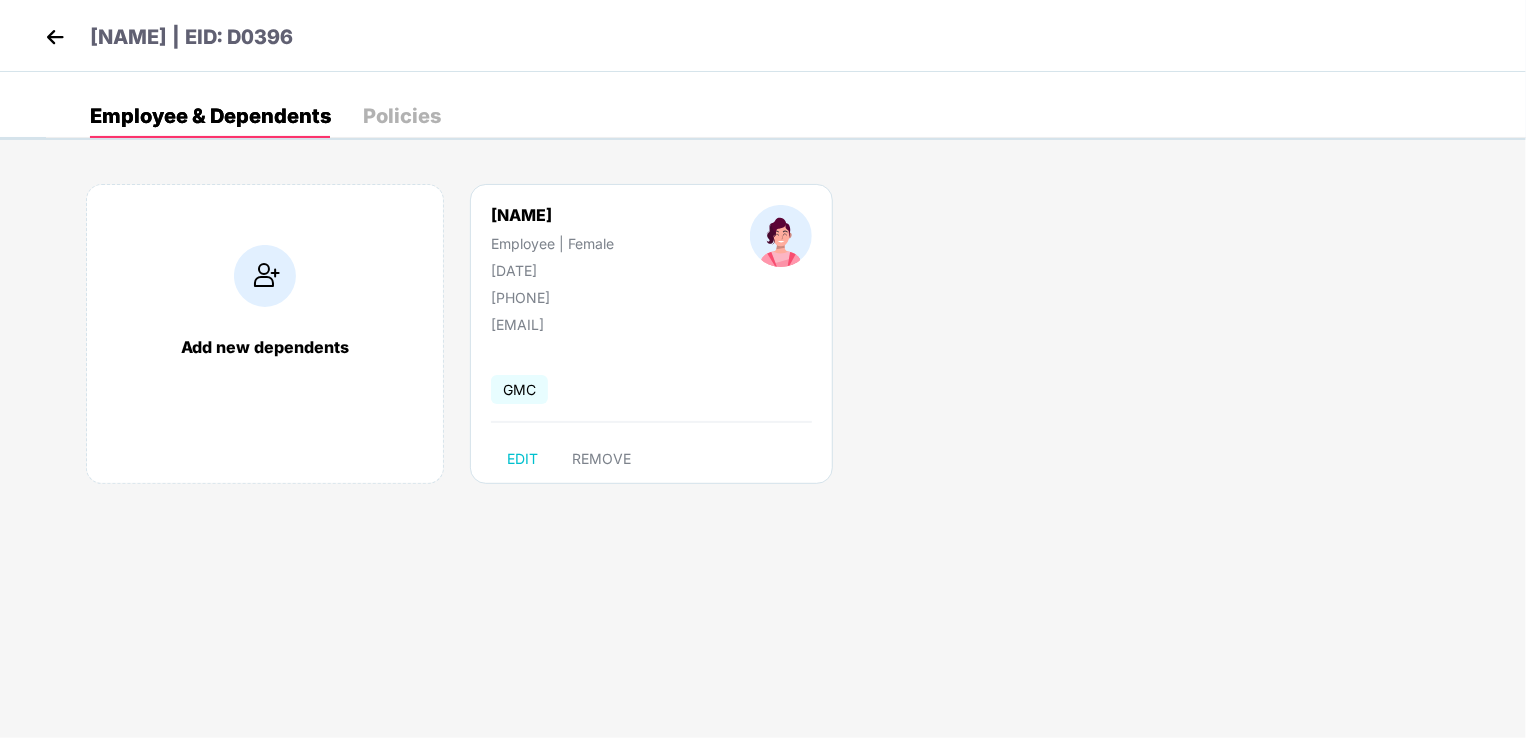 click at bounding box center (265, 276) 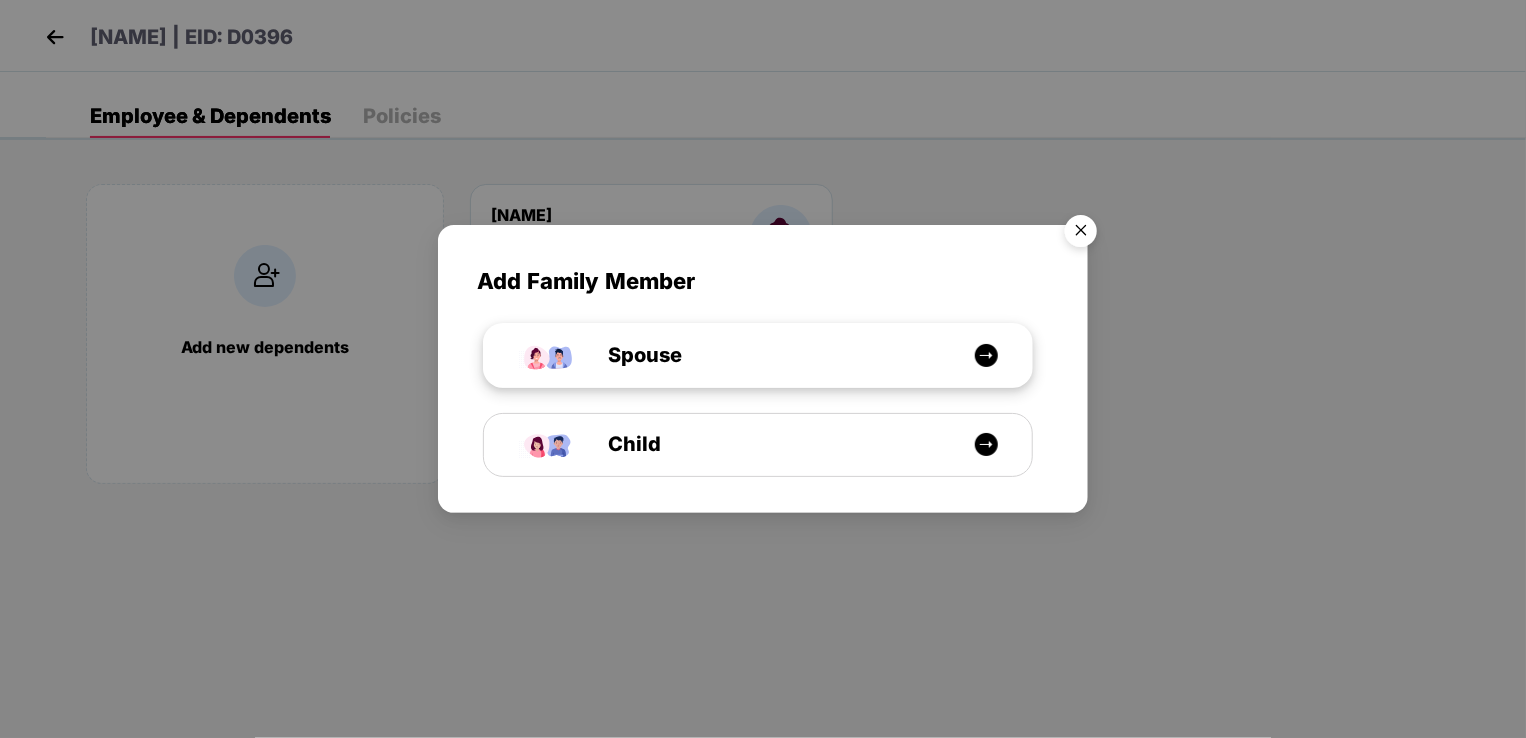 click at bounding box center [986, 355] 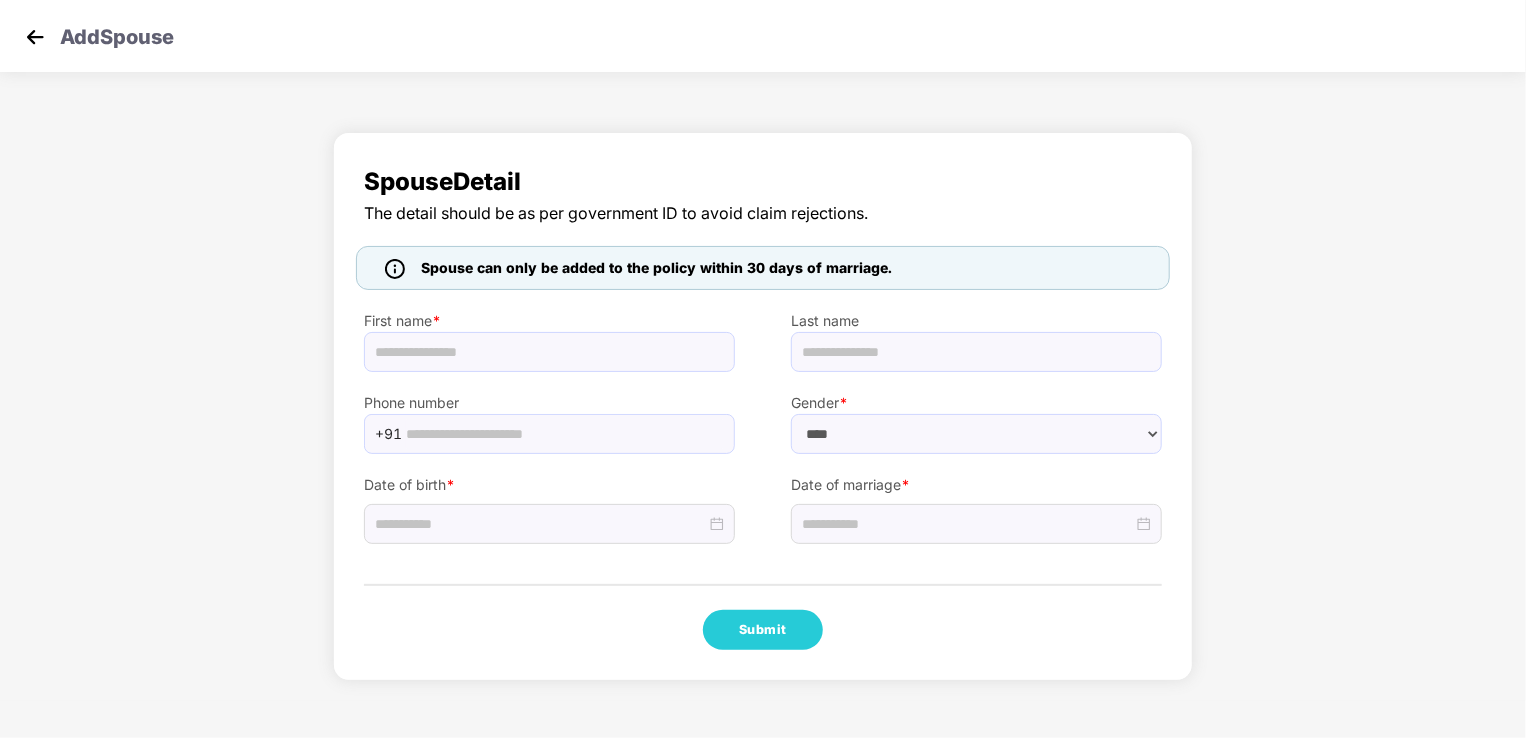 click at bounding box center [35, 37] 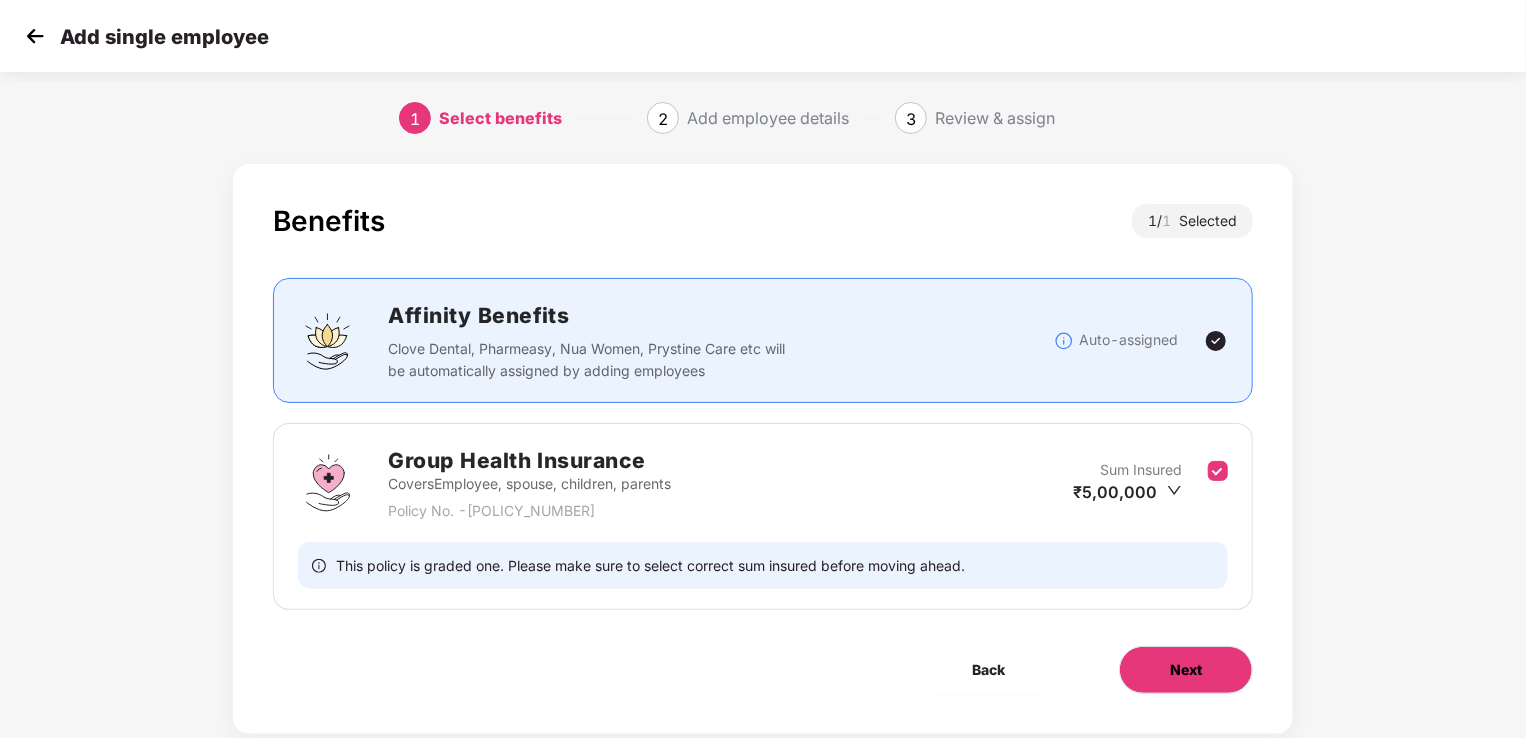 click on "Next" at bounding box center [1186, 670] 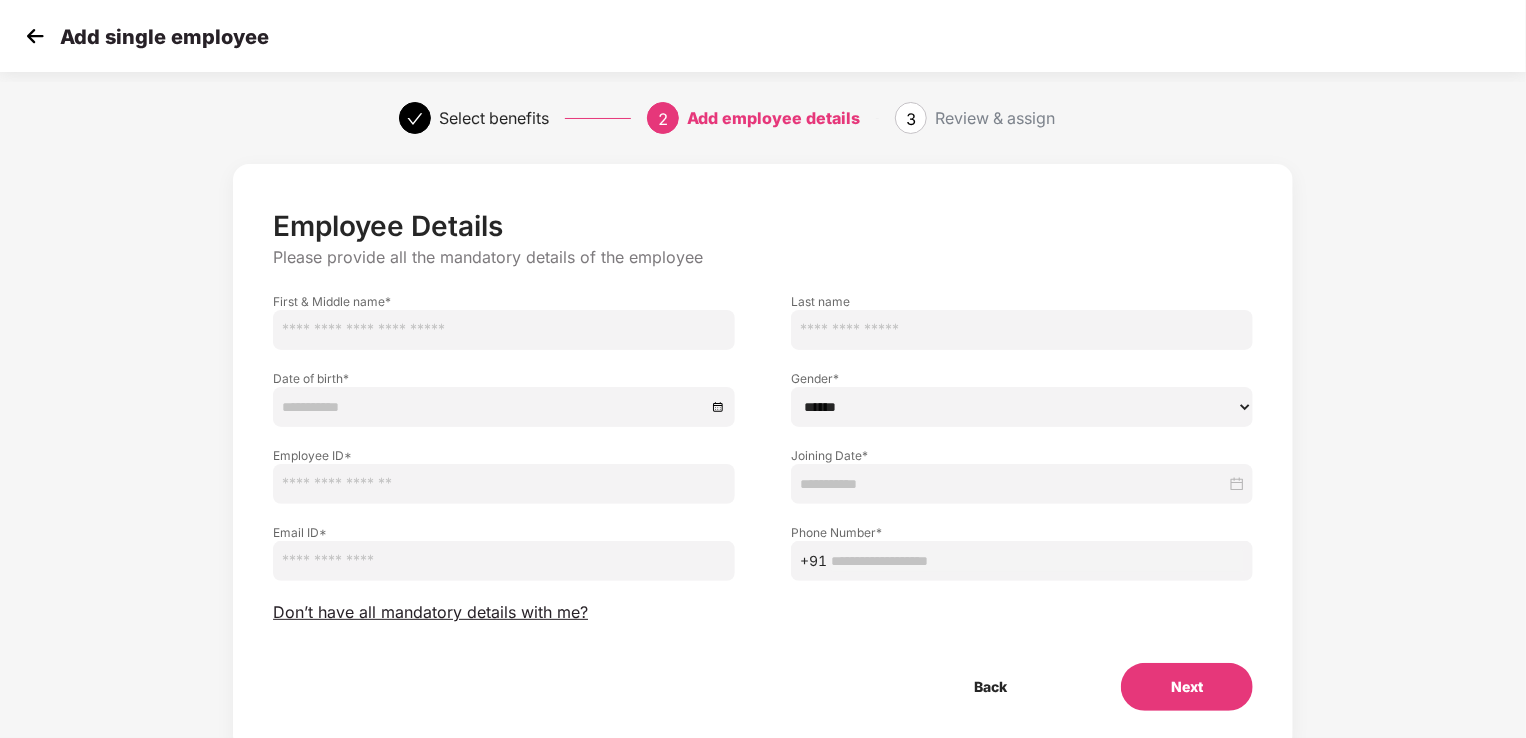 click at bounding box center (35, 36) 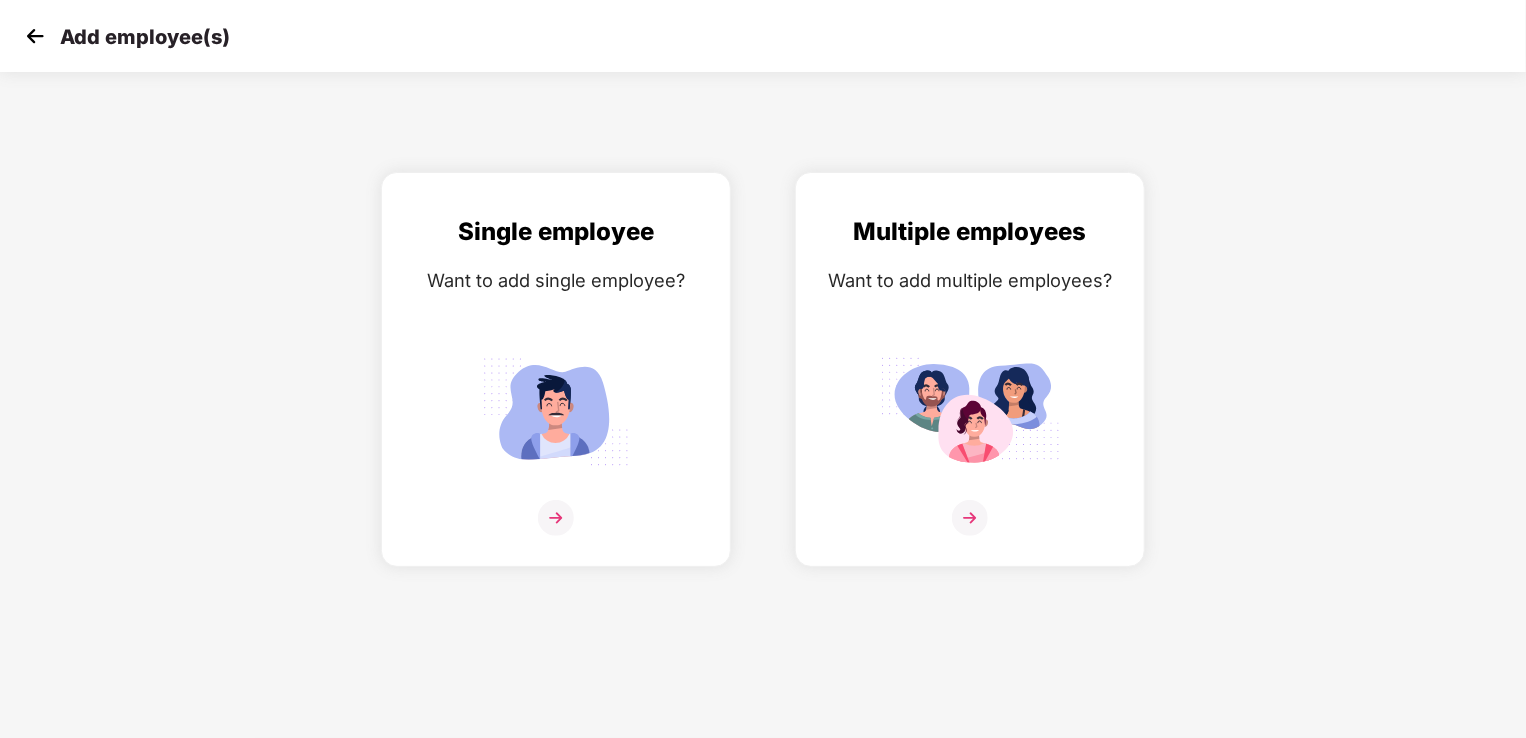 click at bounding box center [35, 36] 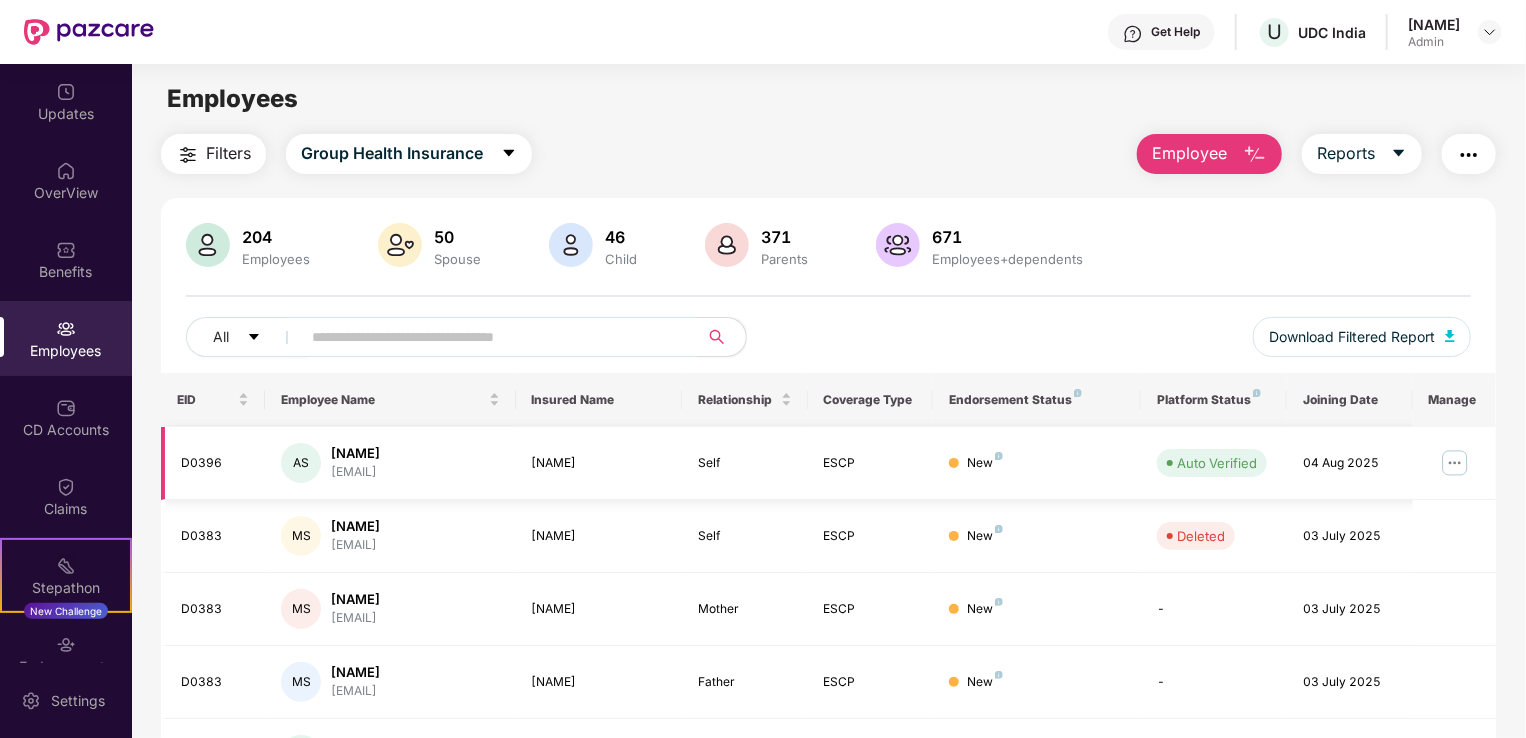 click at bounding box center (1455, 463) 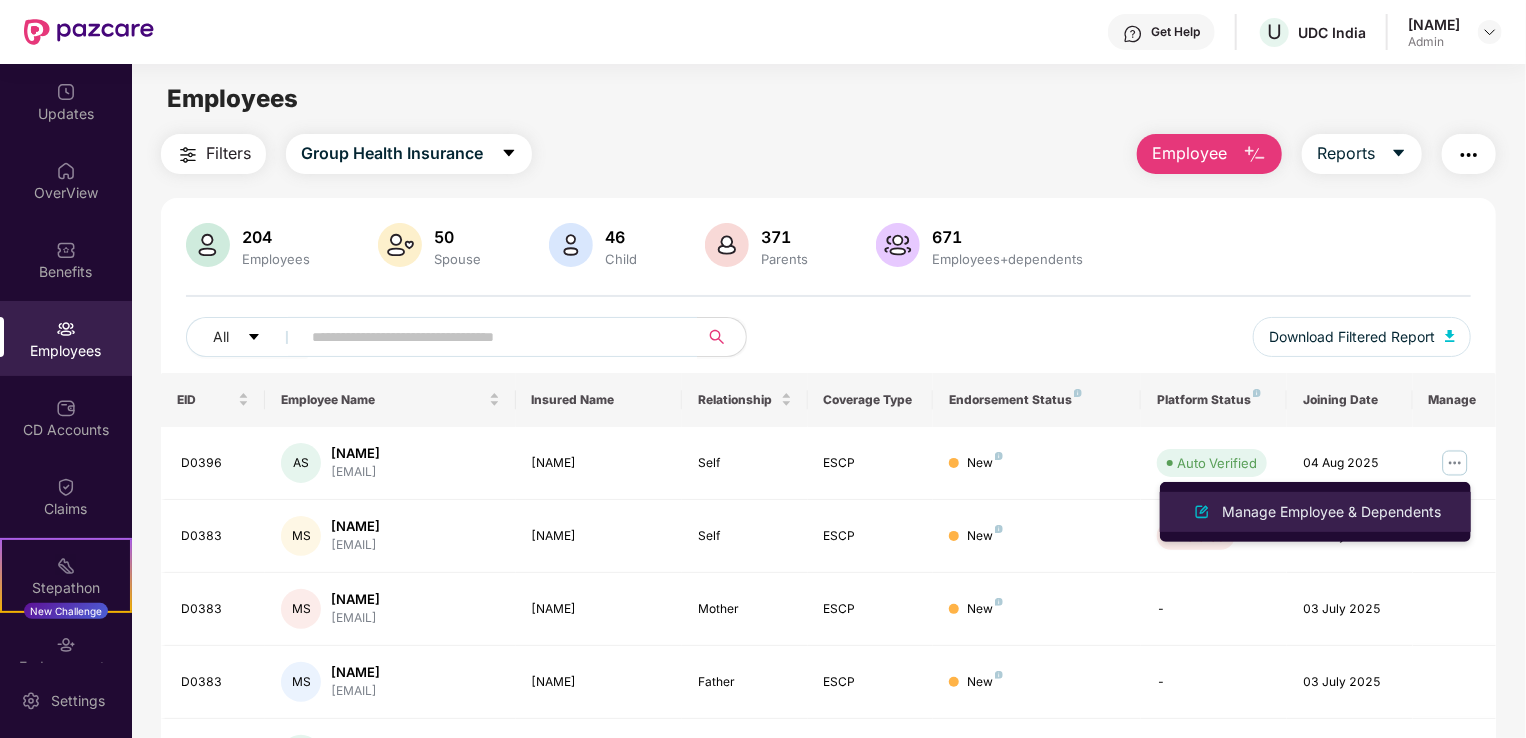 click on "Manage Employee & Dependents" at bounding box center [1331, 512] 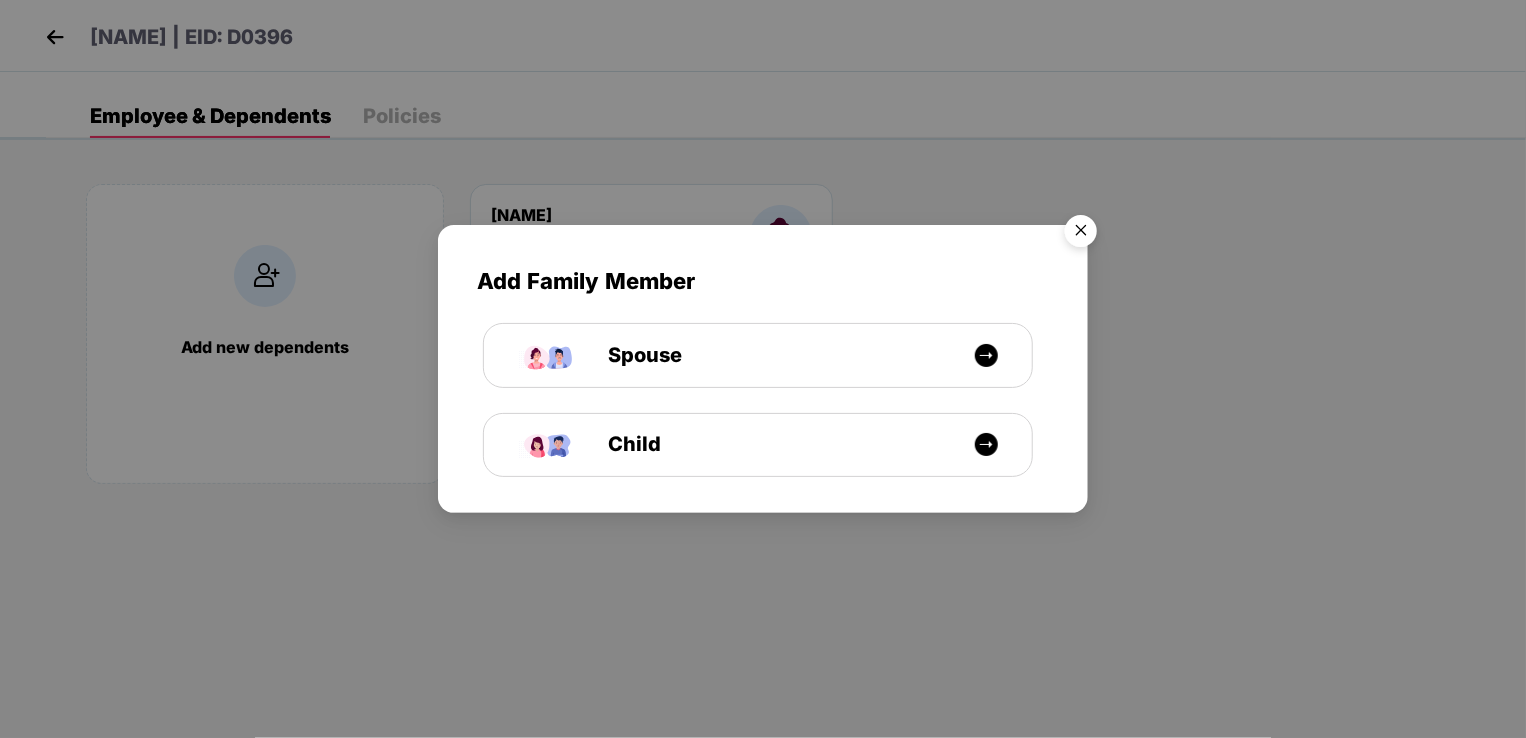 click at bounding box center (1081, 234) 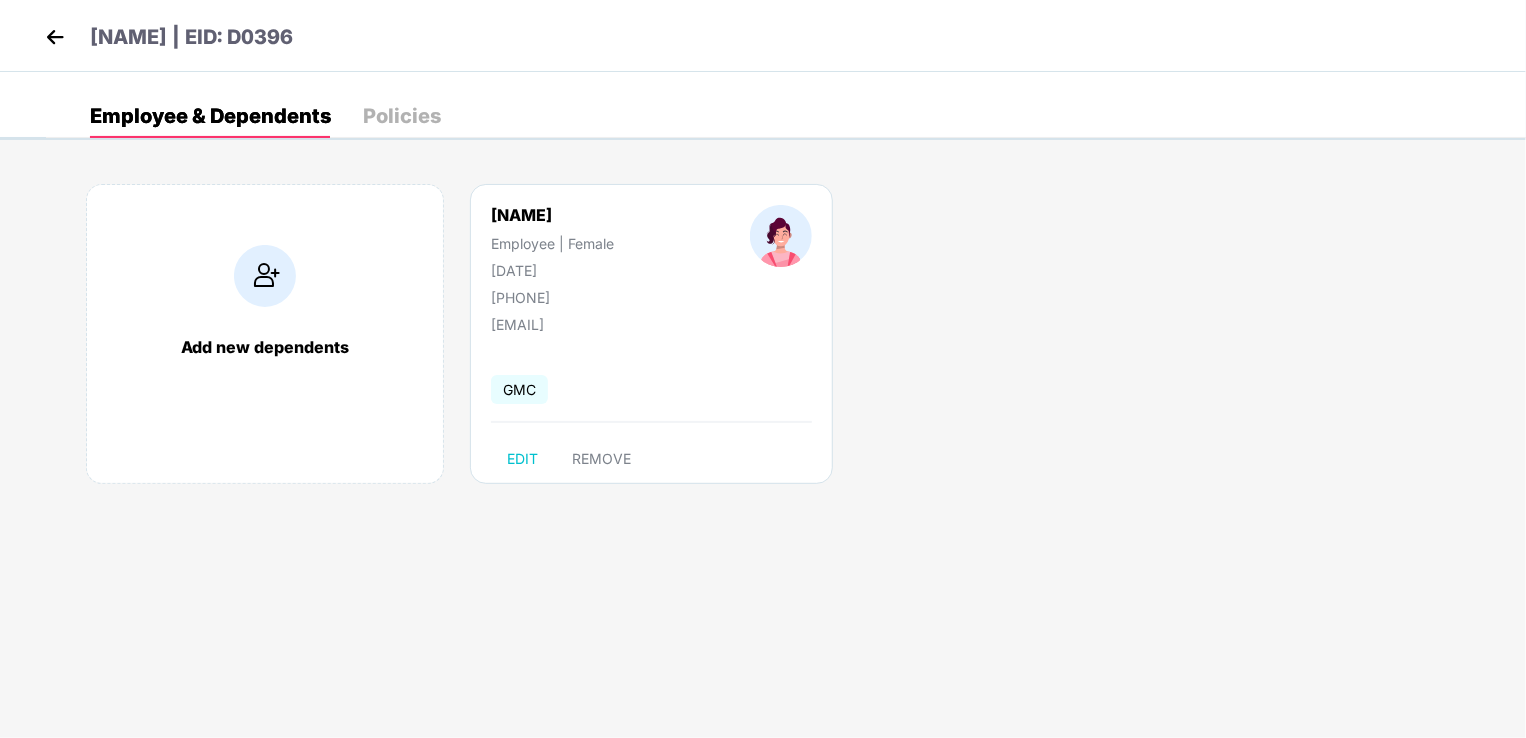 click at bounding box center [265, 276] 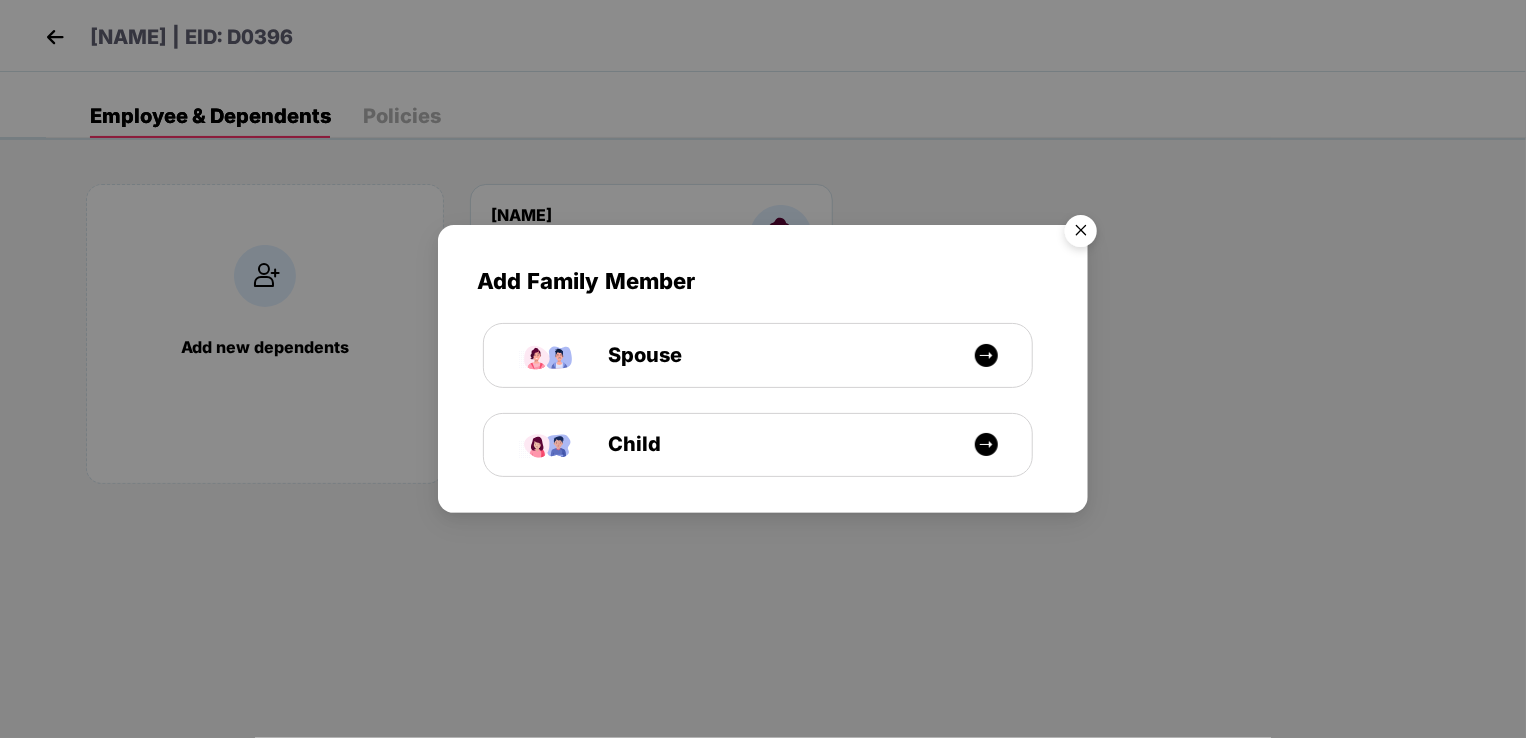 click at bounding box center [1081, 234] 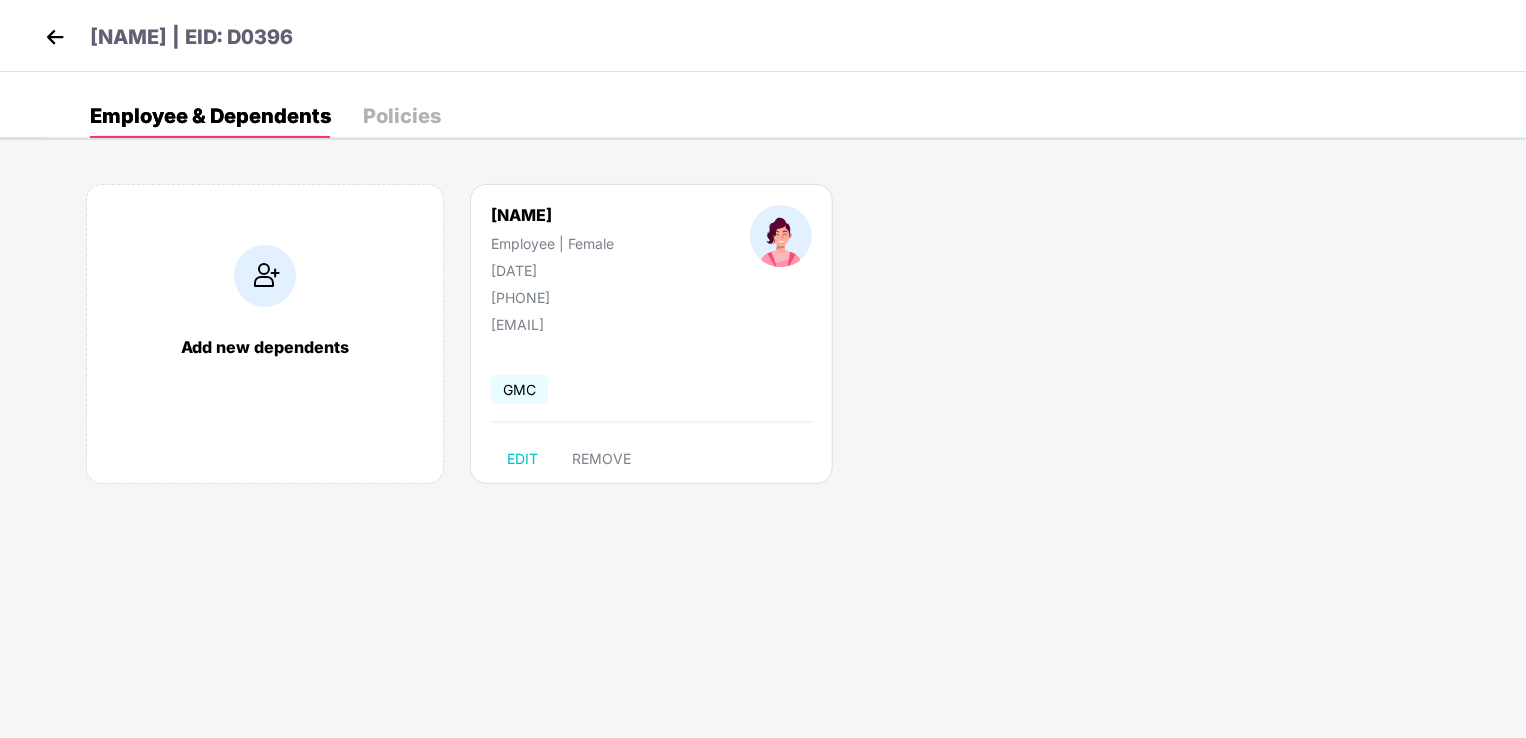 click at bounding box center (265, 276) 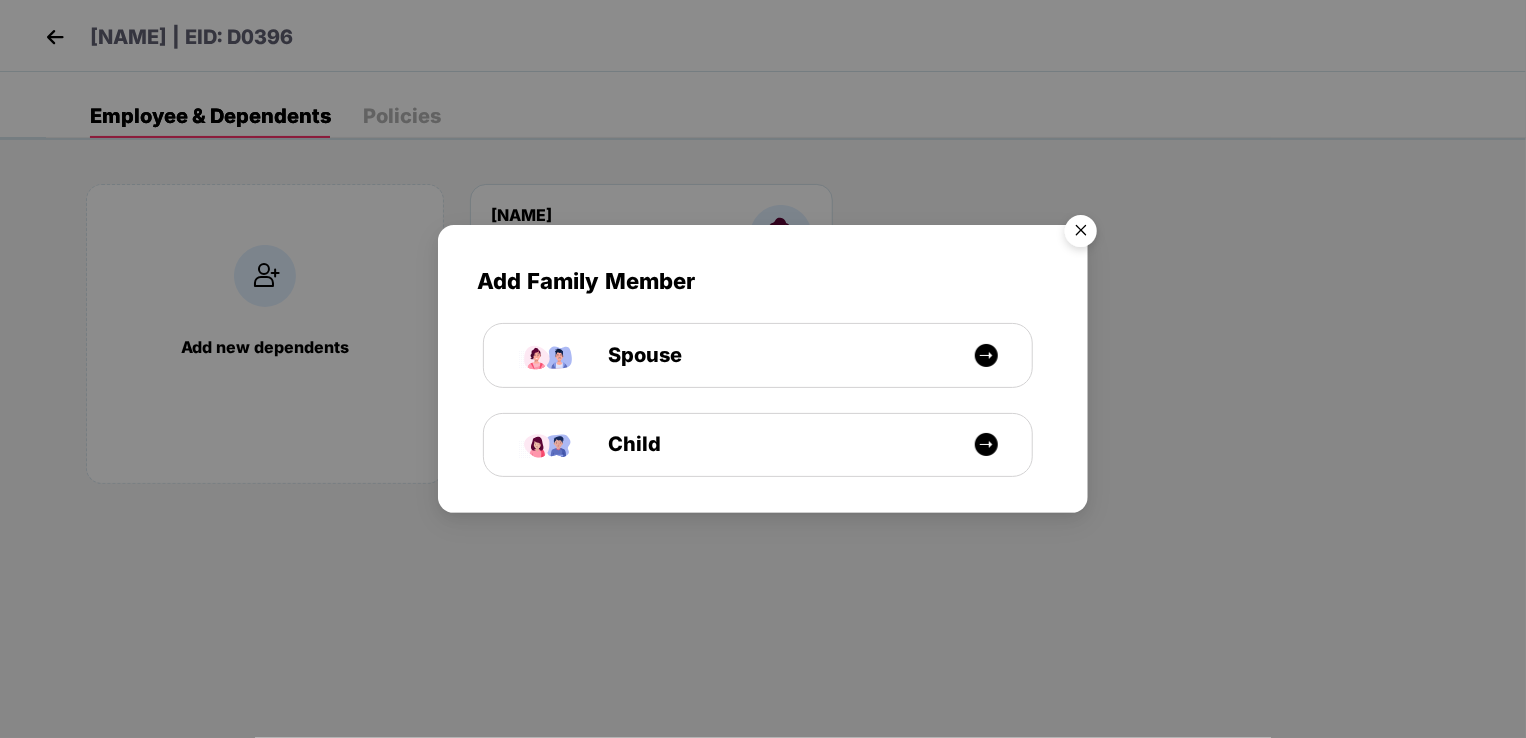 click at bounding box center (1081, 234) 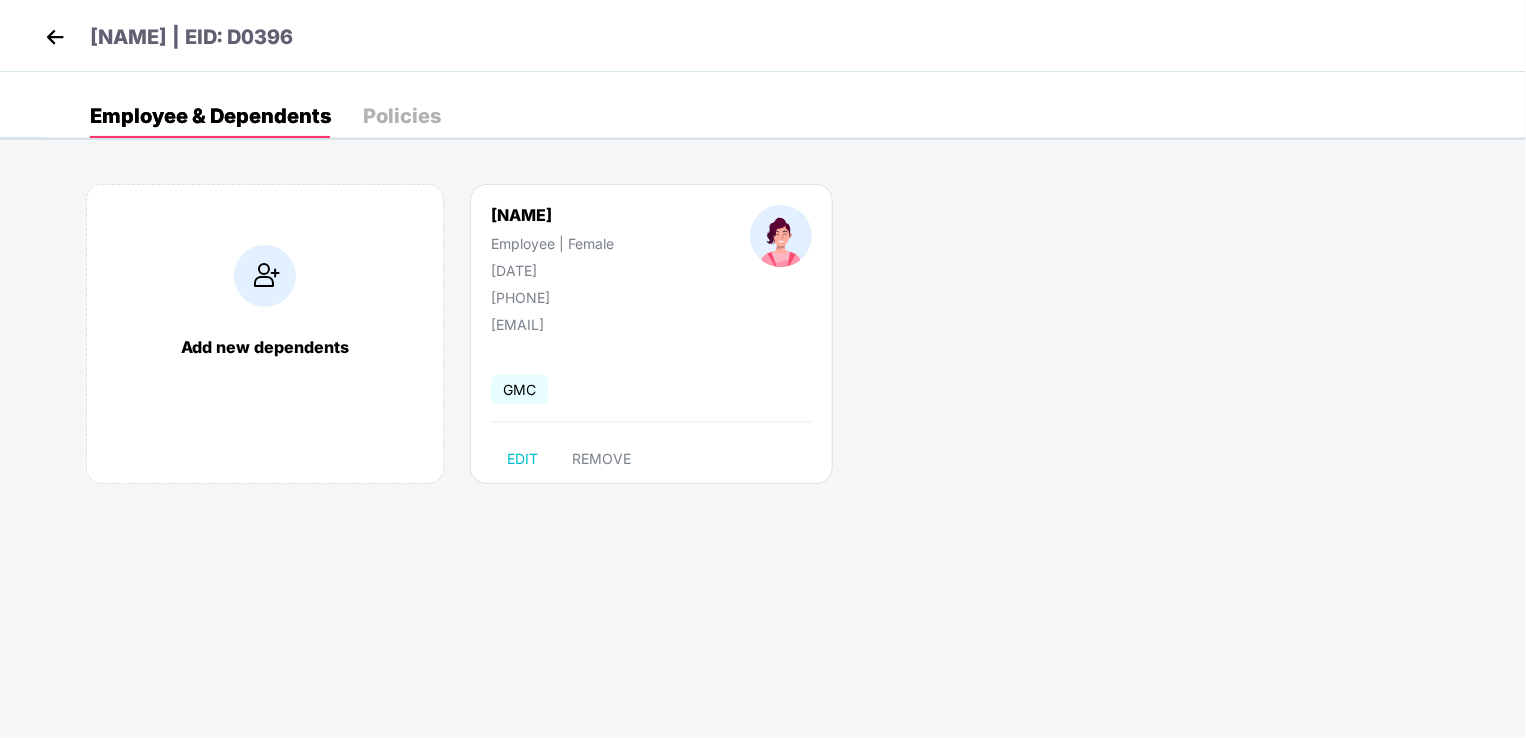 click at bounding box center [265, 276] 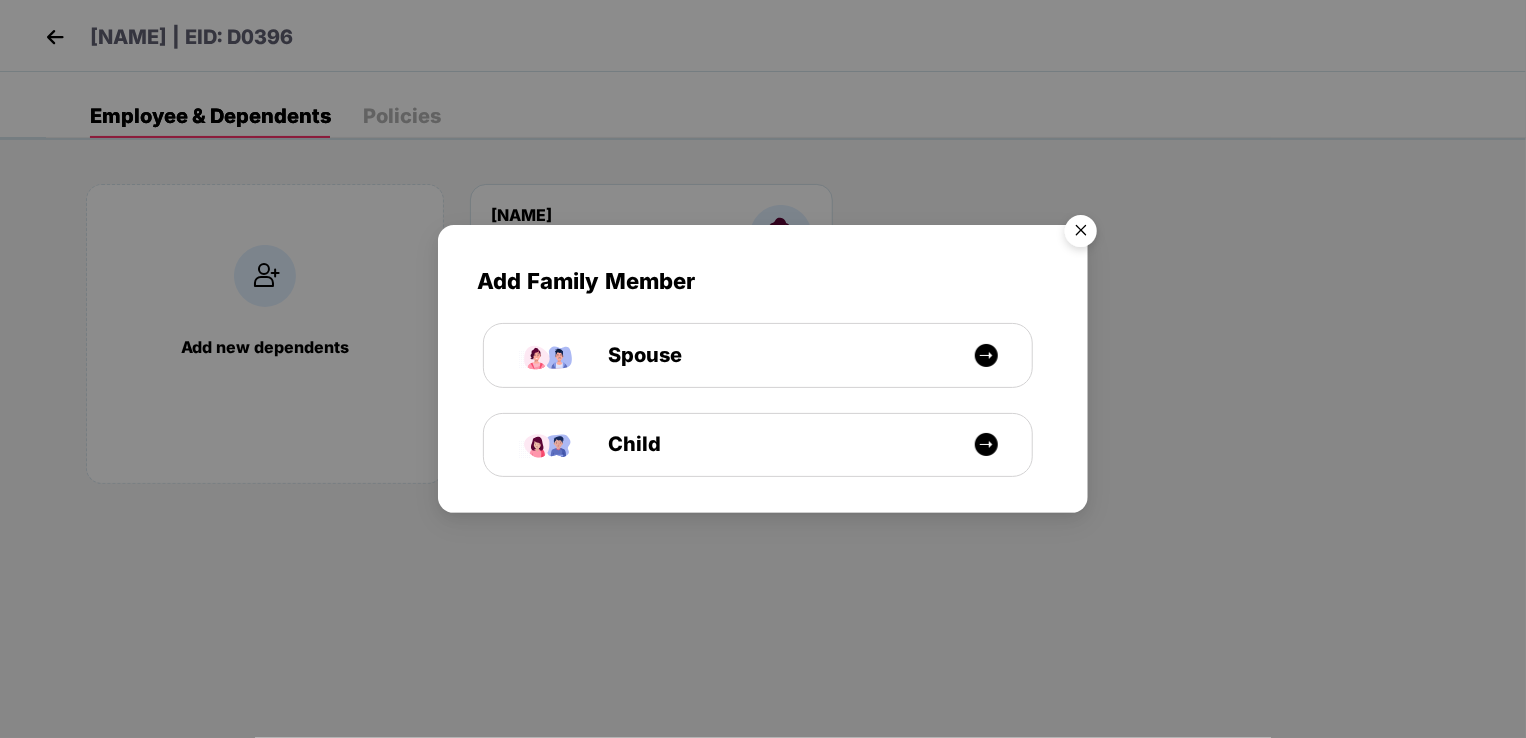 click at bounding box center [1081, 234] 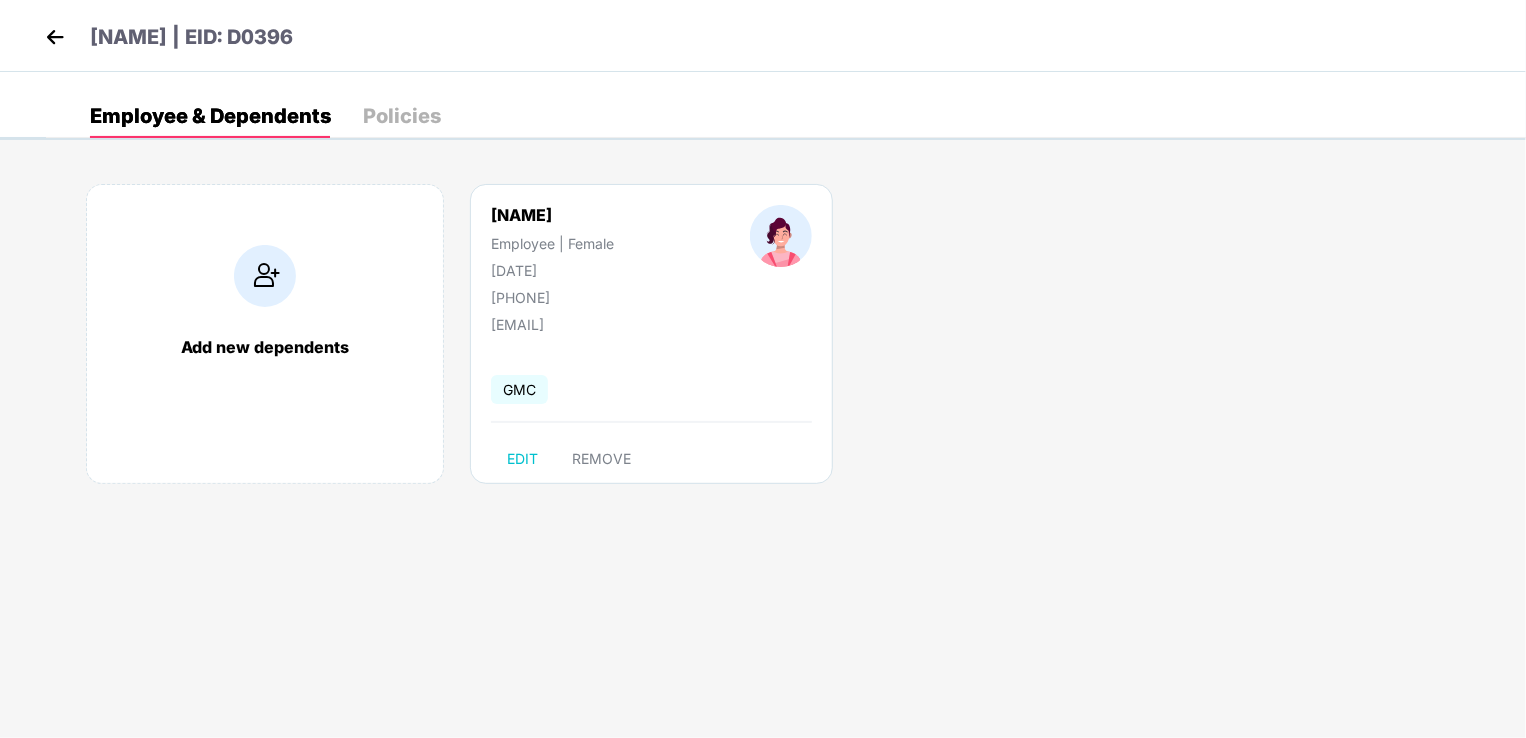 click at bounding box center [55, 37] 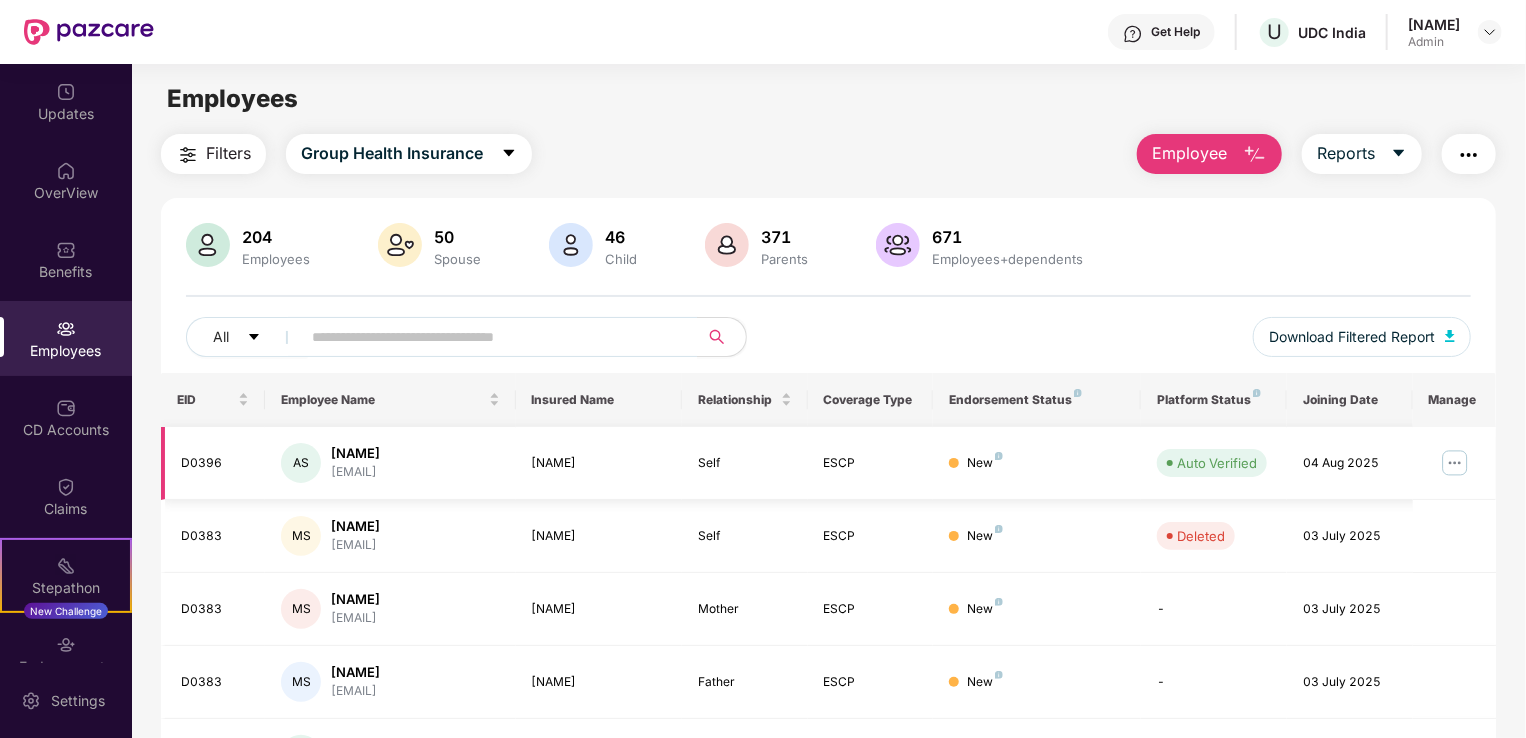 click at bounding box center [1455, 463] 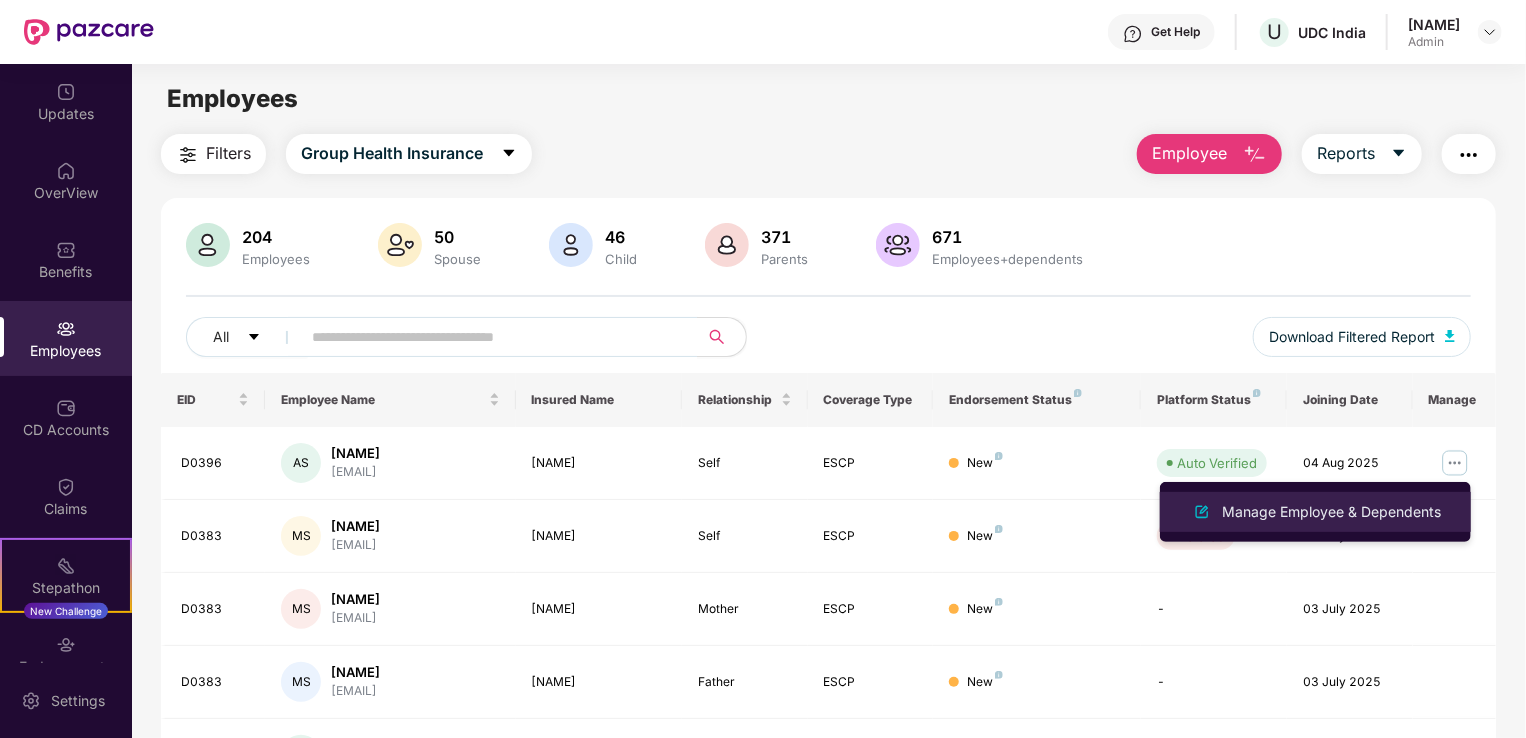 click on "Manage Employee & Dependents" at bounding box center [1331, 512] 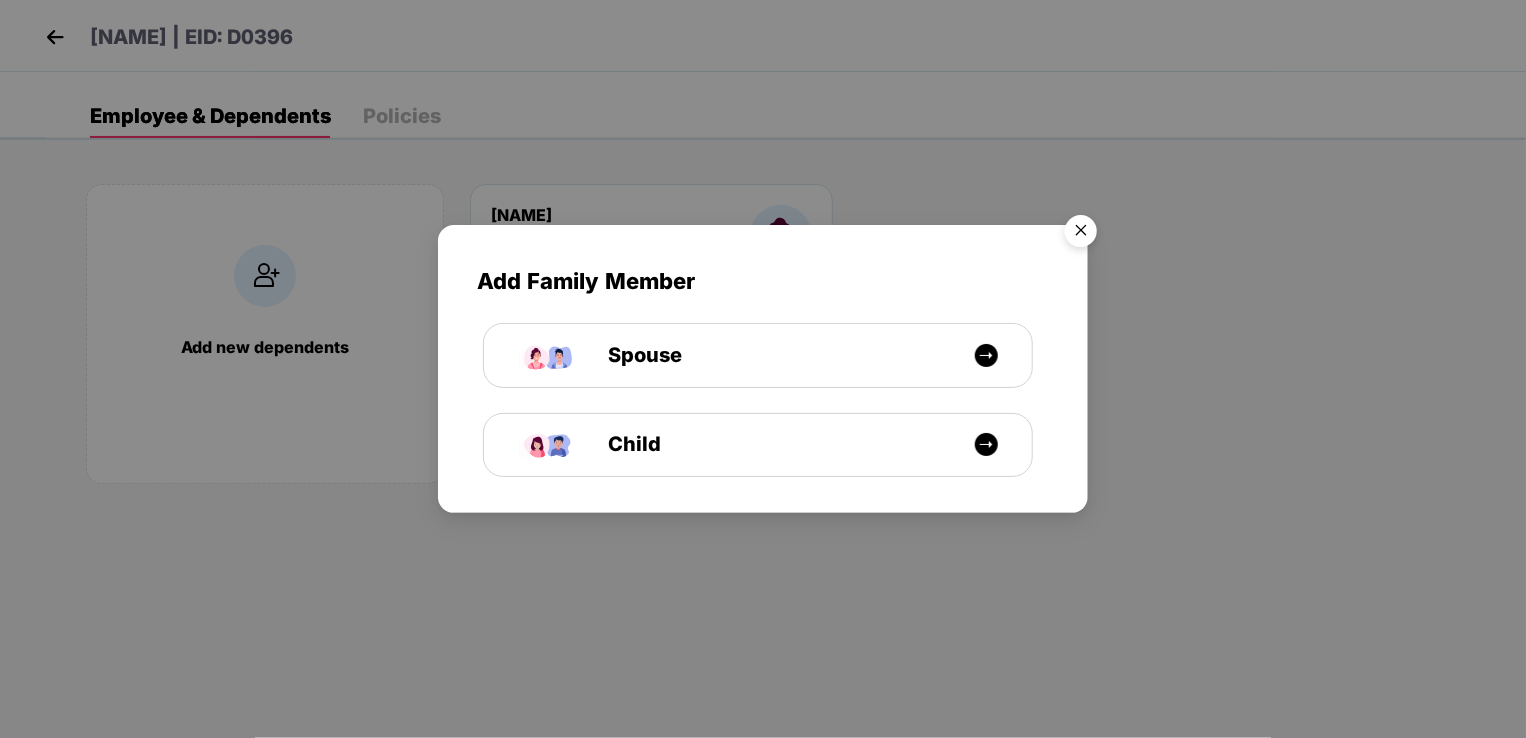click at bounding box center [1081, 234] 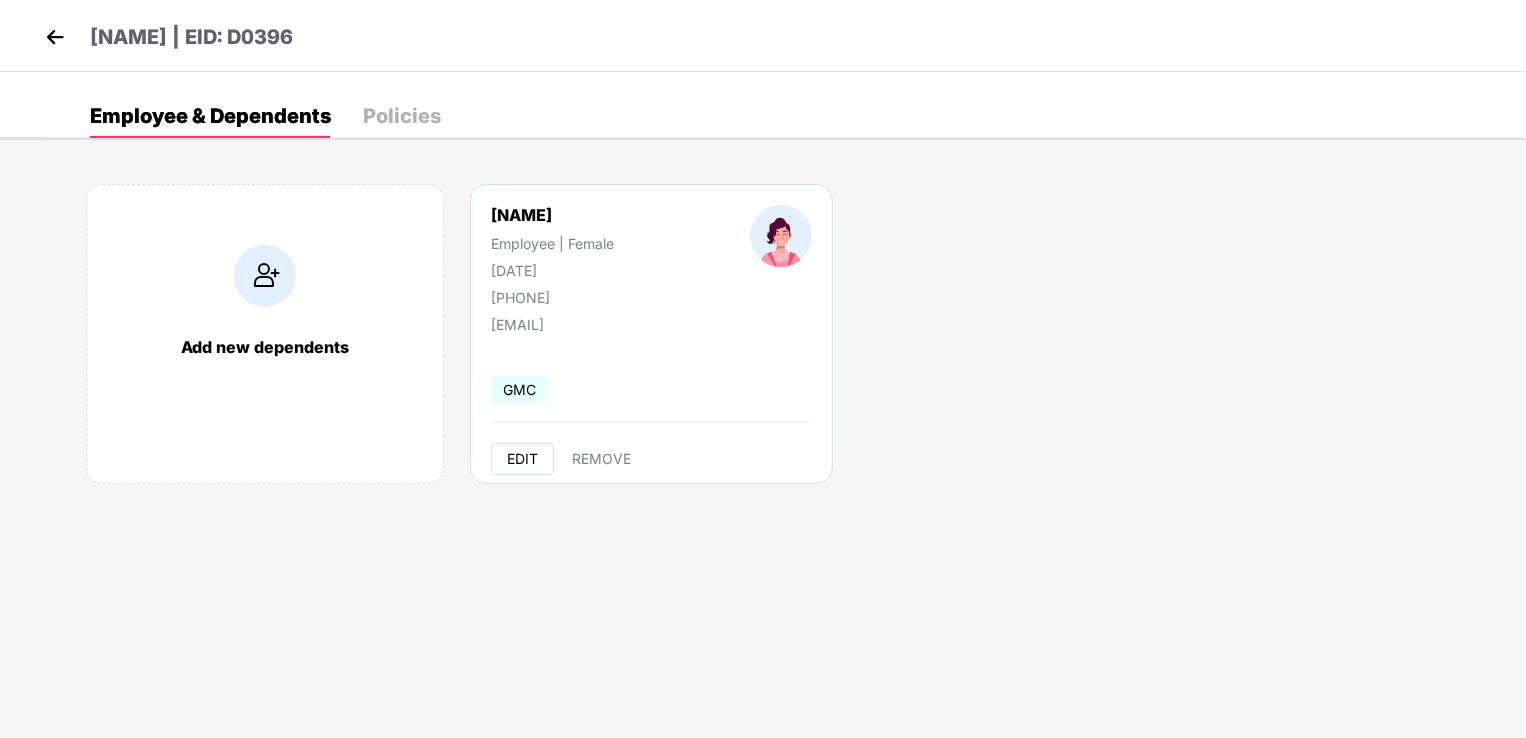 click on "EDIT" at bounding box center [522, 459] 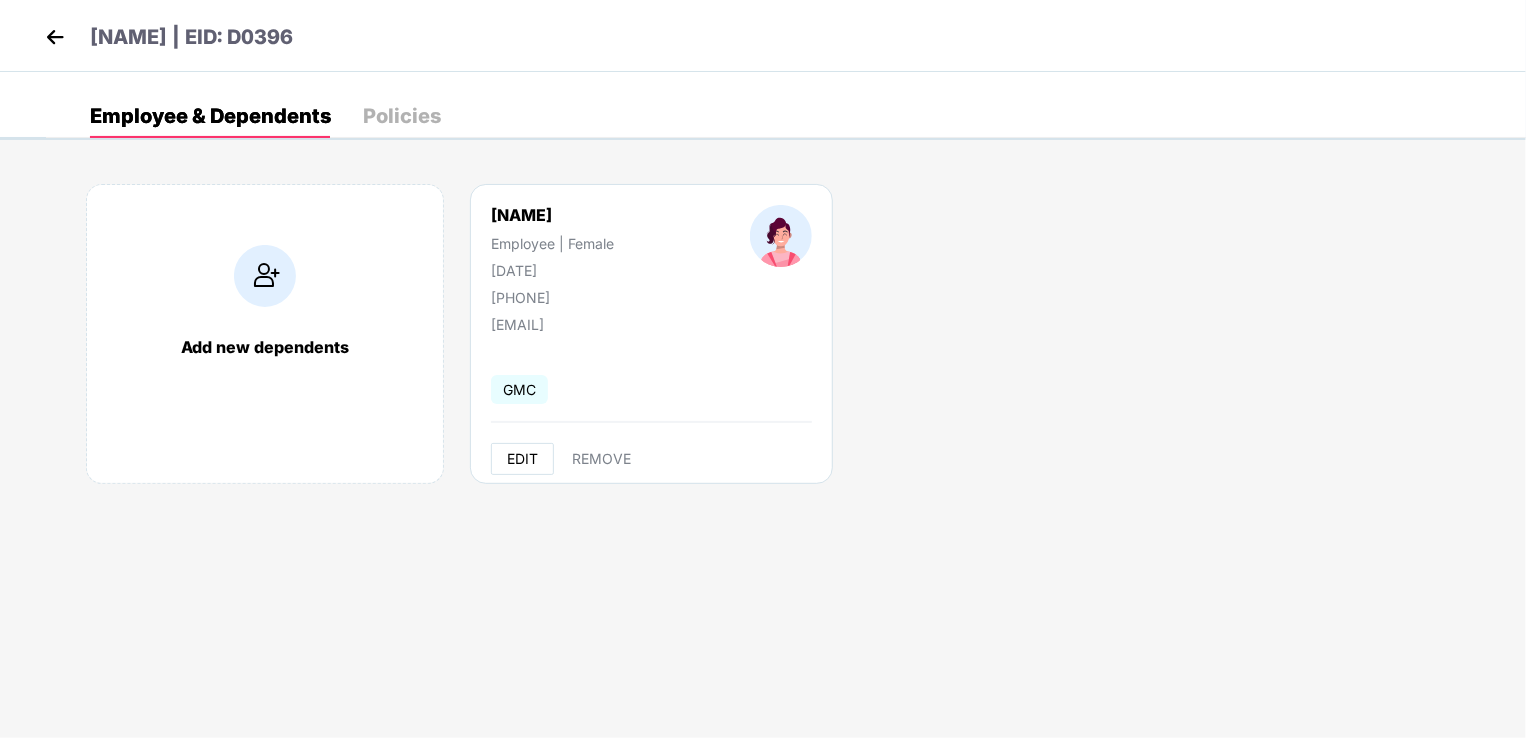 select on "******" 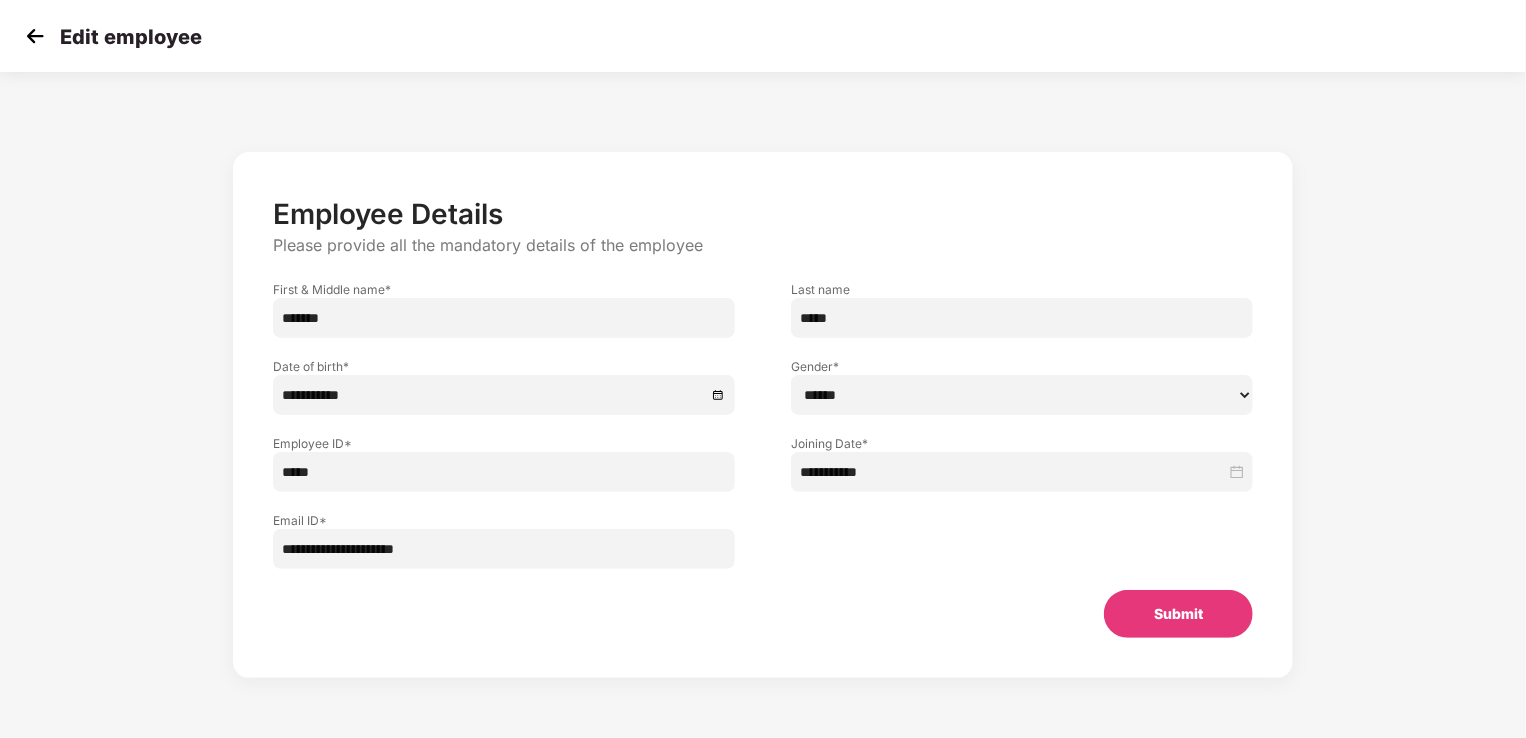 click on "Submit" at bounding box center (1178, 614) 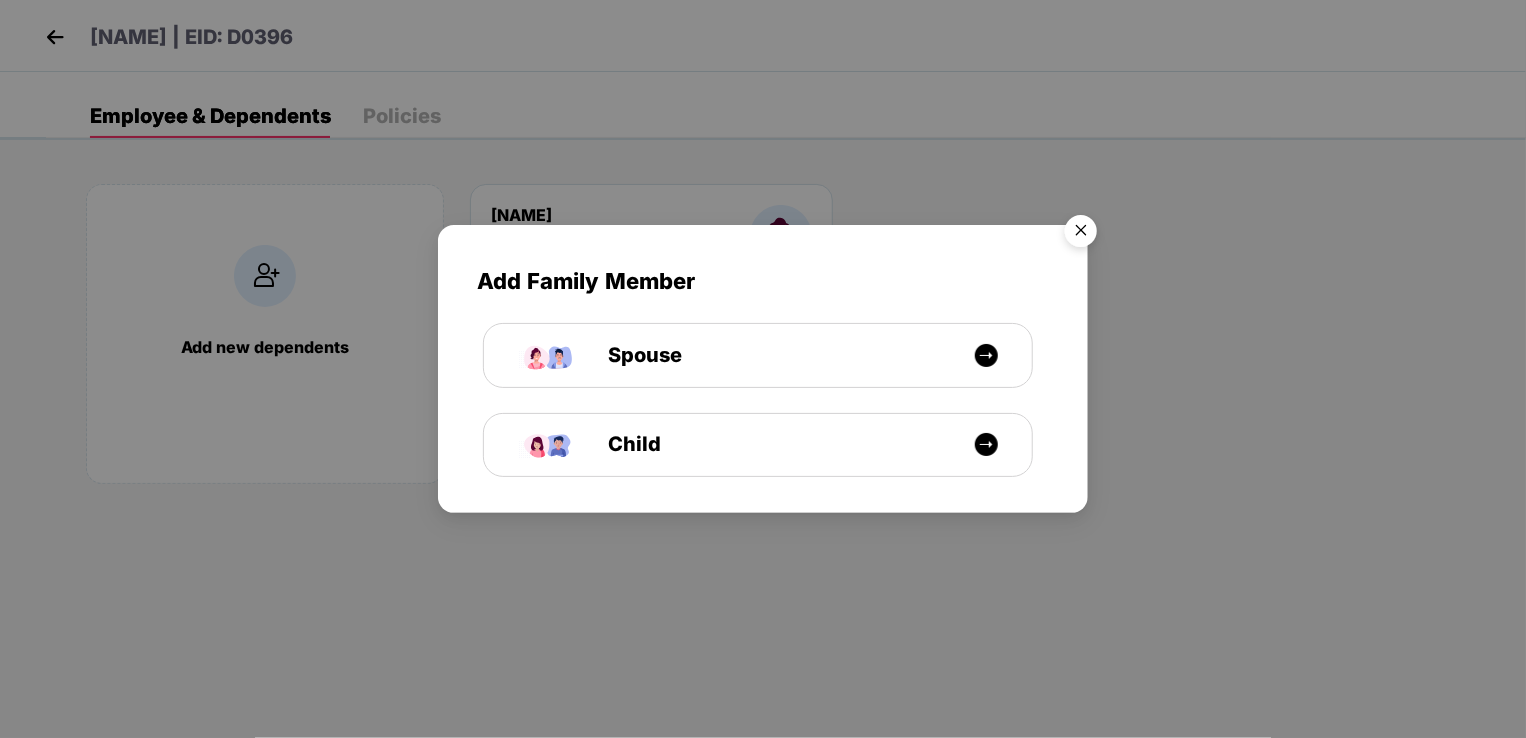 click at bounding box center (1081, 234) 